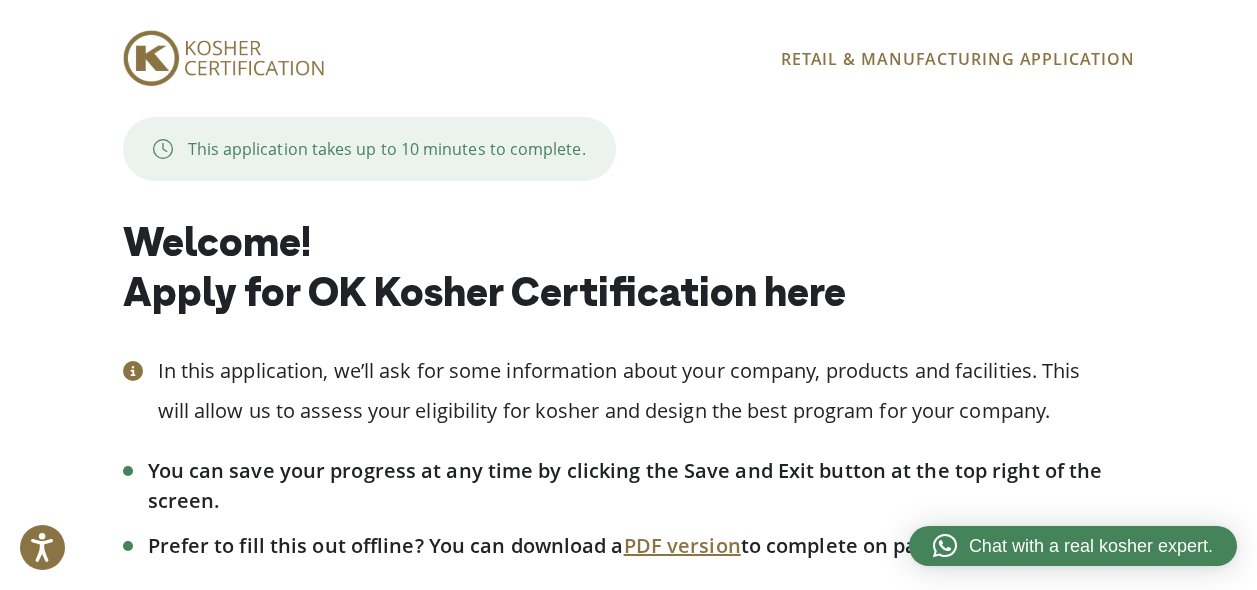 scroll, scrollTop: 0, scrollLeft: 0, axis: both 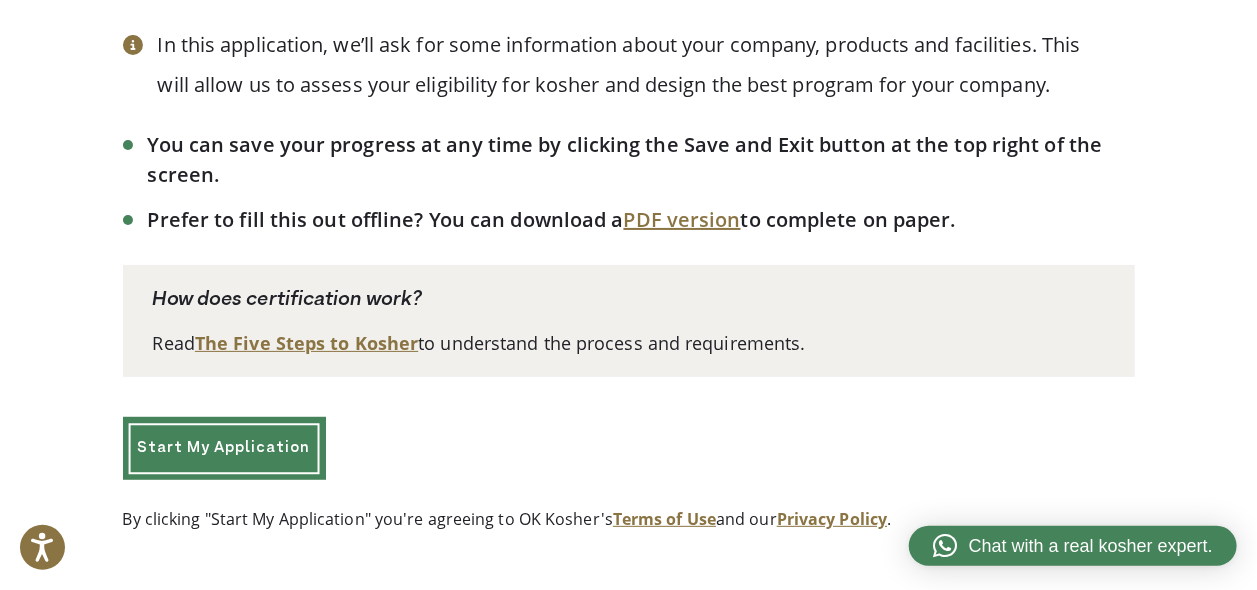 click on "Start My Application" at bounding box center [224, 448] 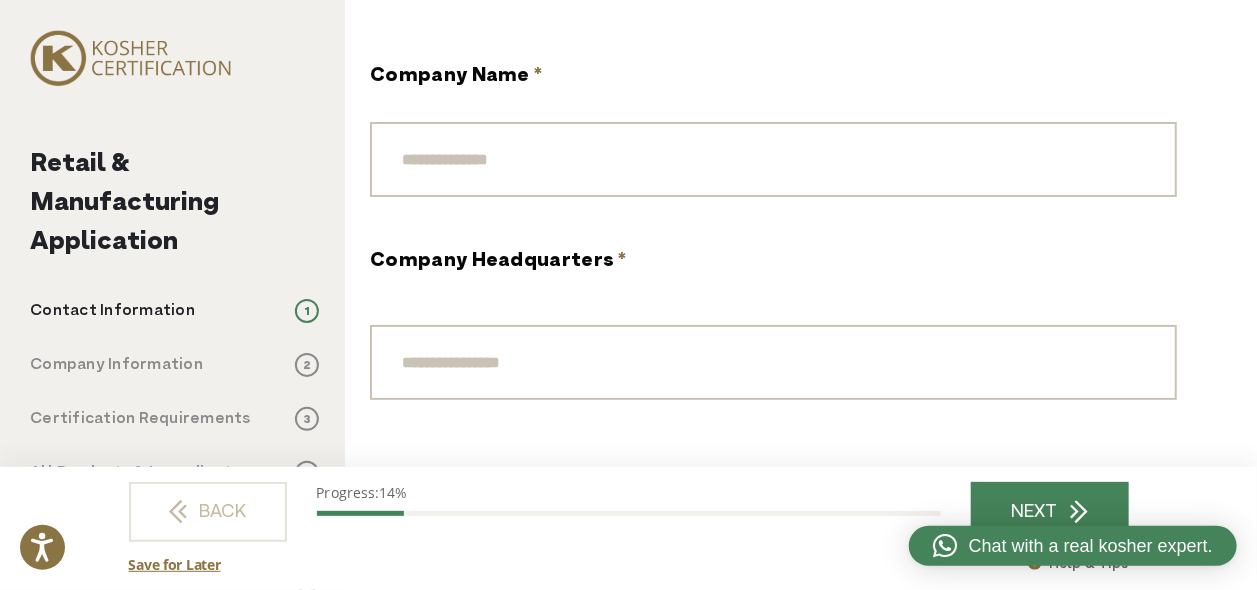scroll, scrollTop: 0, scrollLeft: 0, axis: both 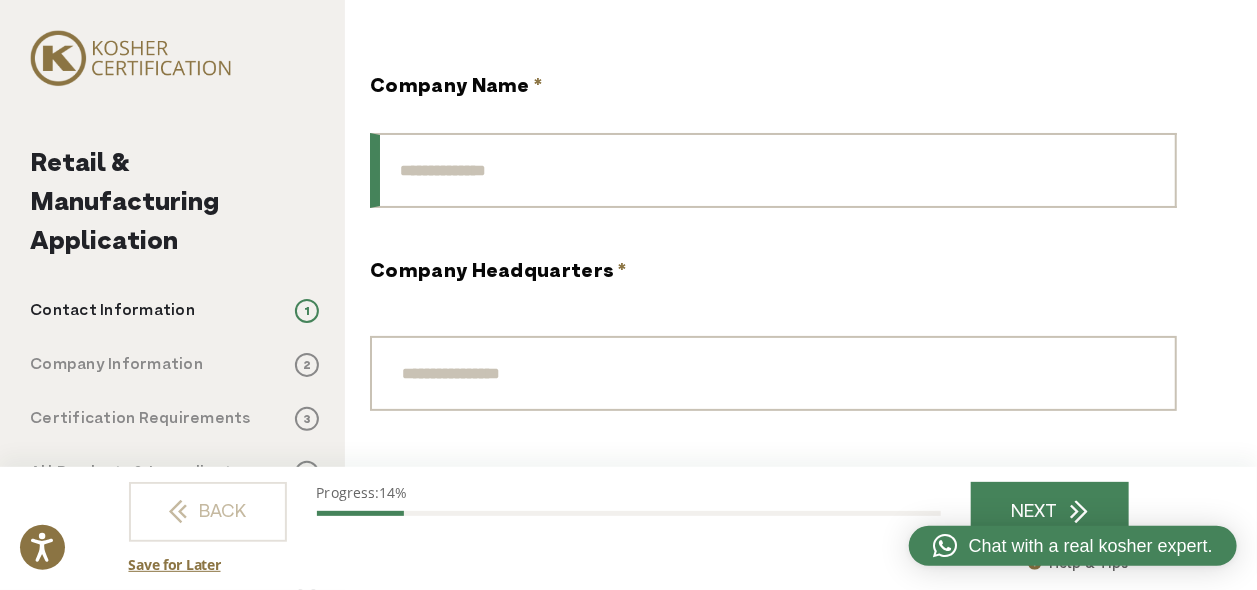 click on "Company Name *" at bounding box center [773, 170] 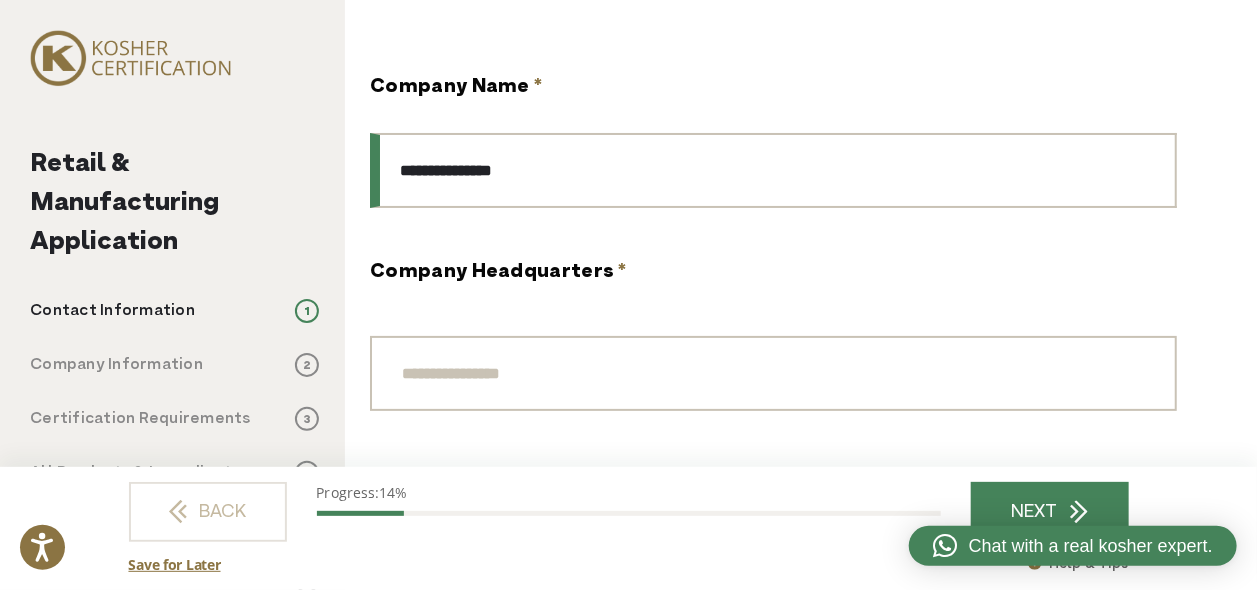 type on "**********" 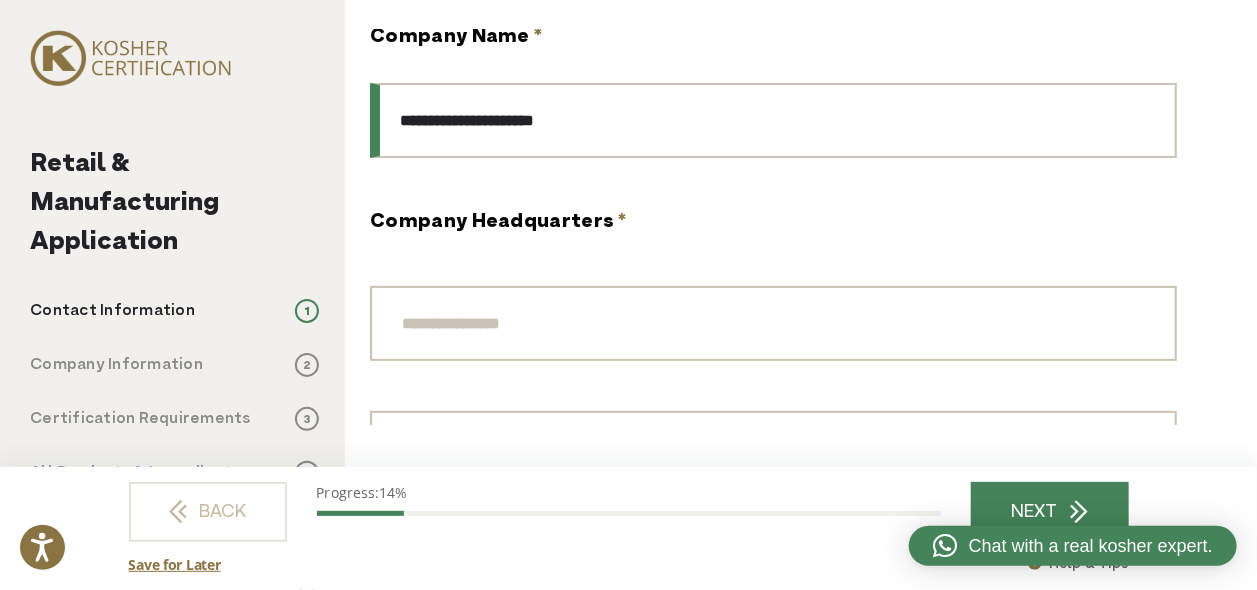 scroll, scrollTop: 99, scrollLeft: 0, axis: vertical 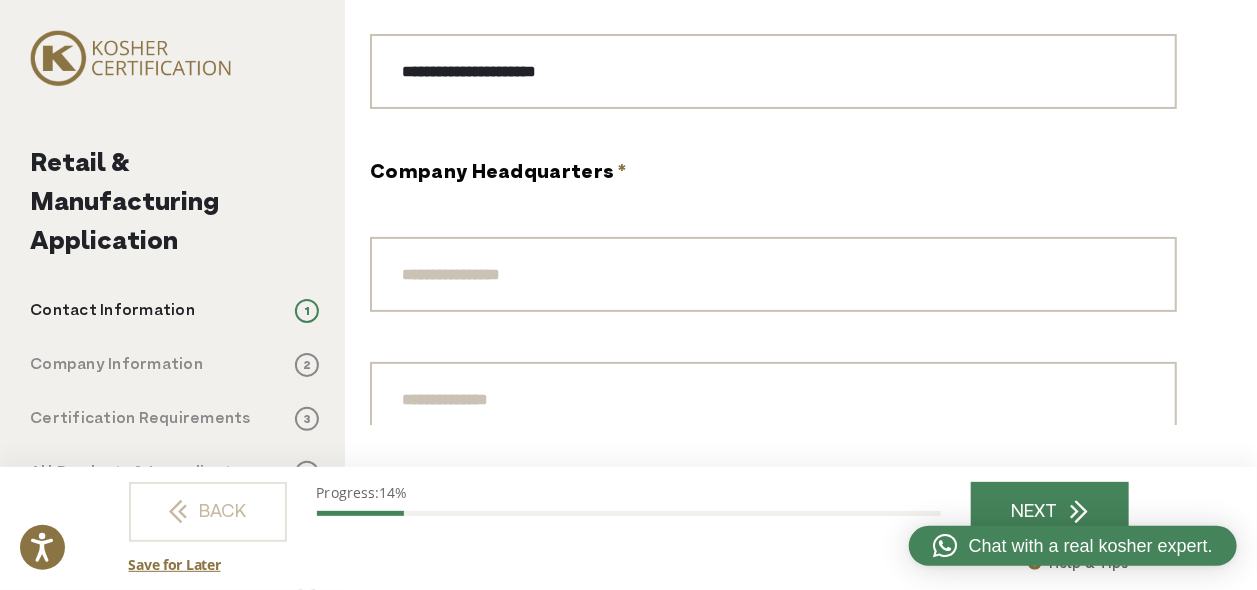 click on "[ADDRESS_LINE_1], [ADDRESS_LINE_2] [CITY]" at bounding box center (773, 444) 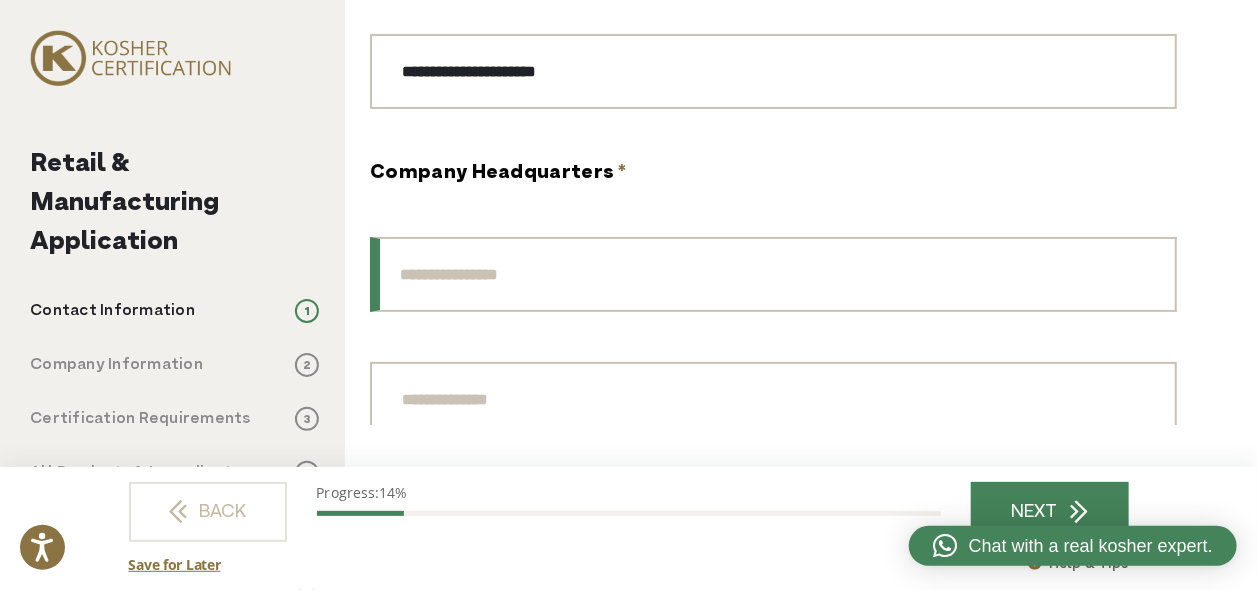 click on "Street Address" at bounding box center (773, 274) 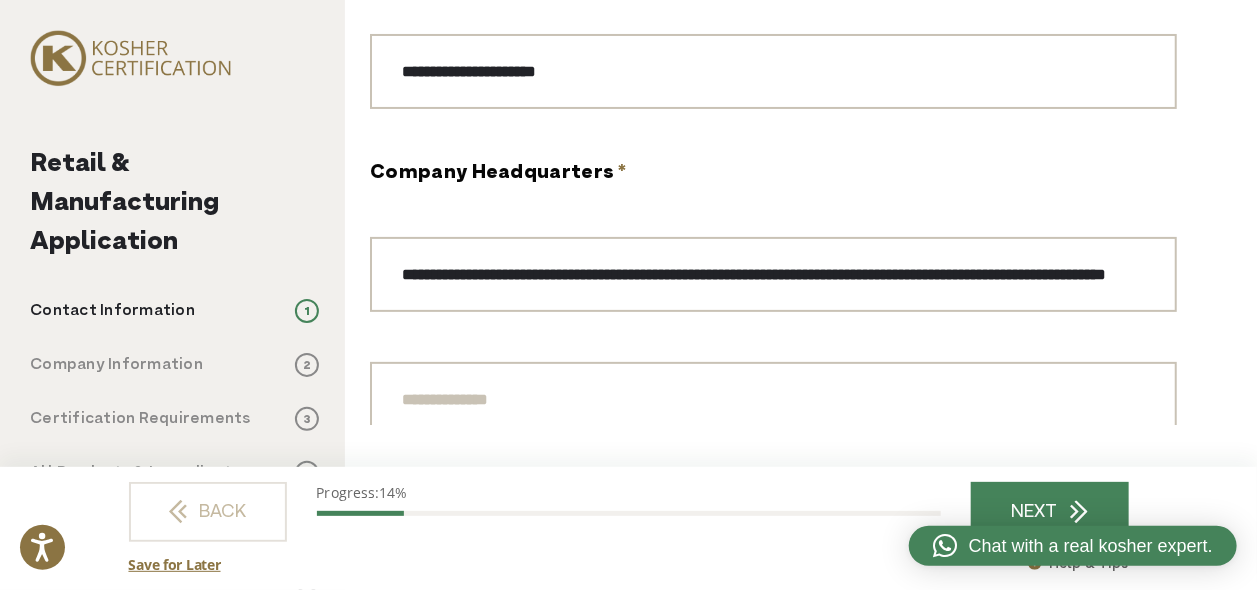 select on "*****" 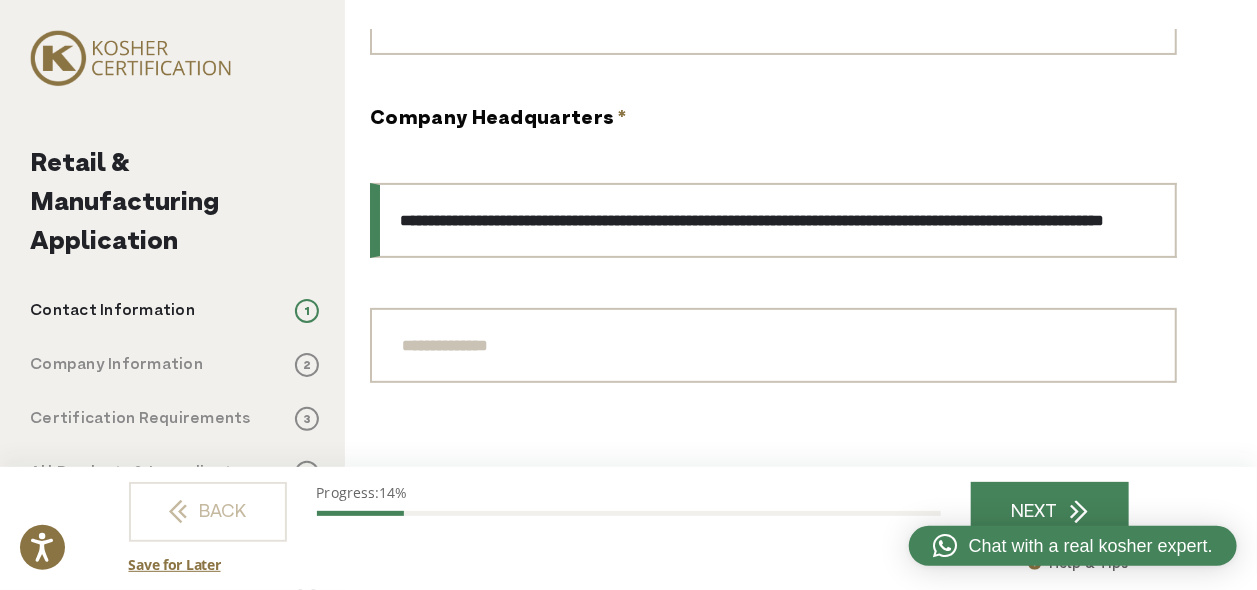 scroll, scrollTop: 300, scrollLeft: 0, axis: vertical 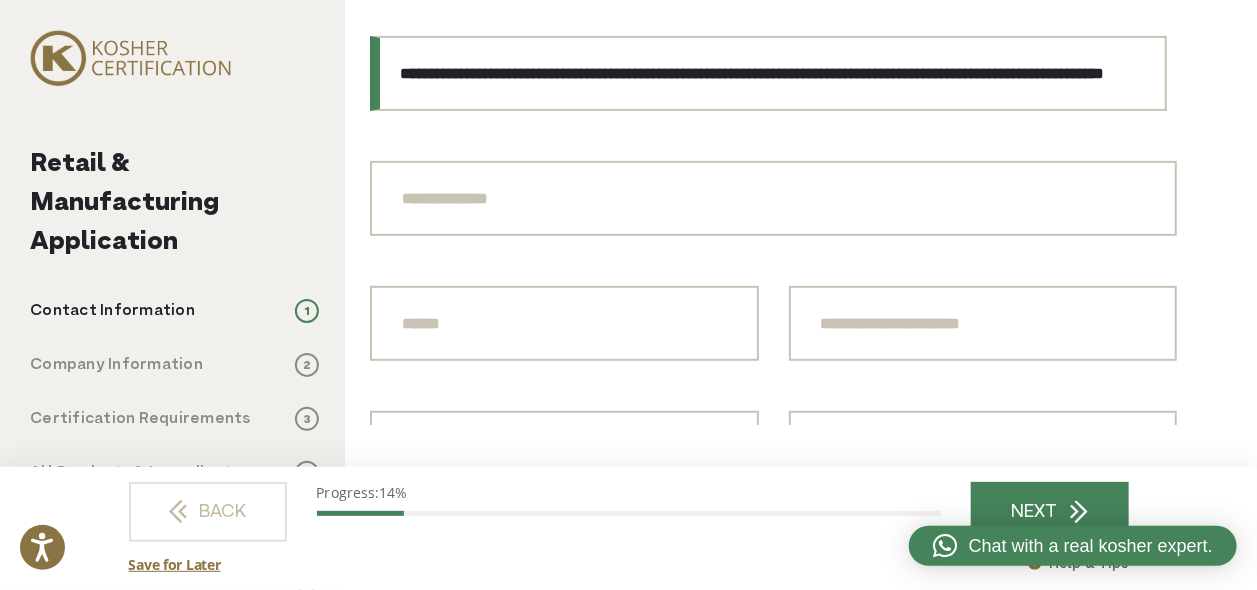 drag, startPoint x: 777, startPoint y: 76, endPoint x: 1224, endPoint y: 89, distance: 447.189 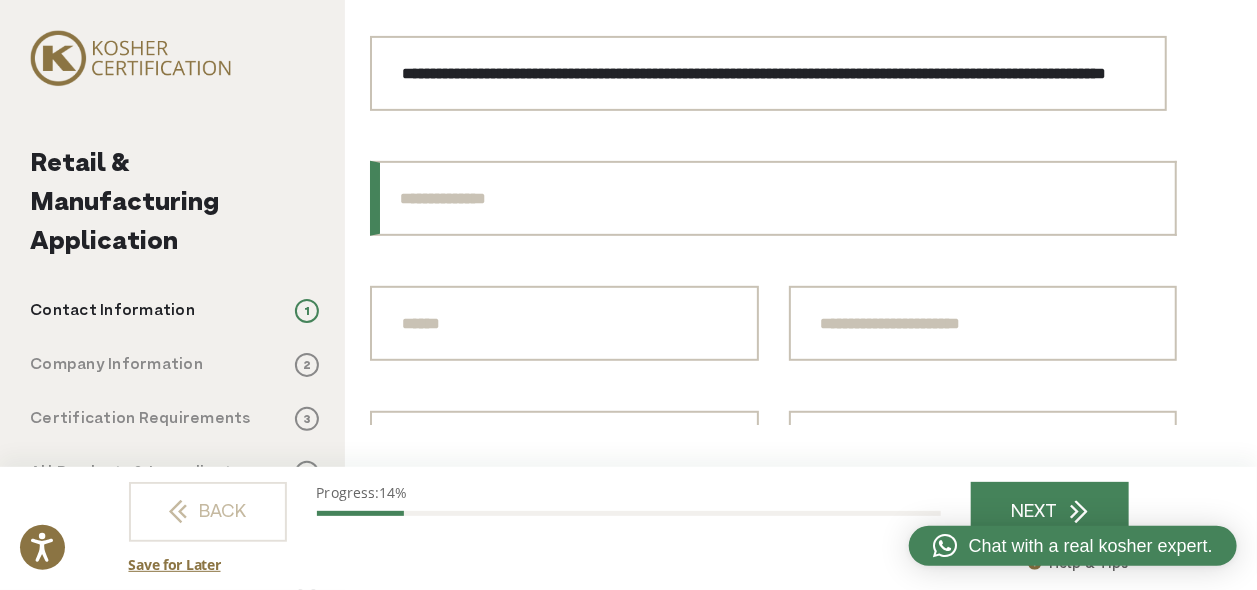 click on "Address Line 2" at bounding box center (773, 198) 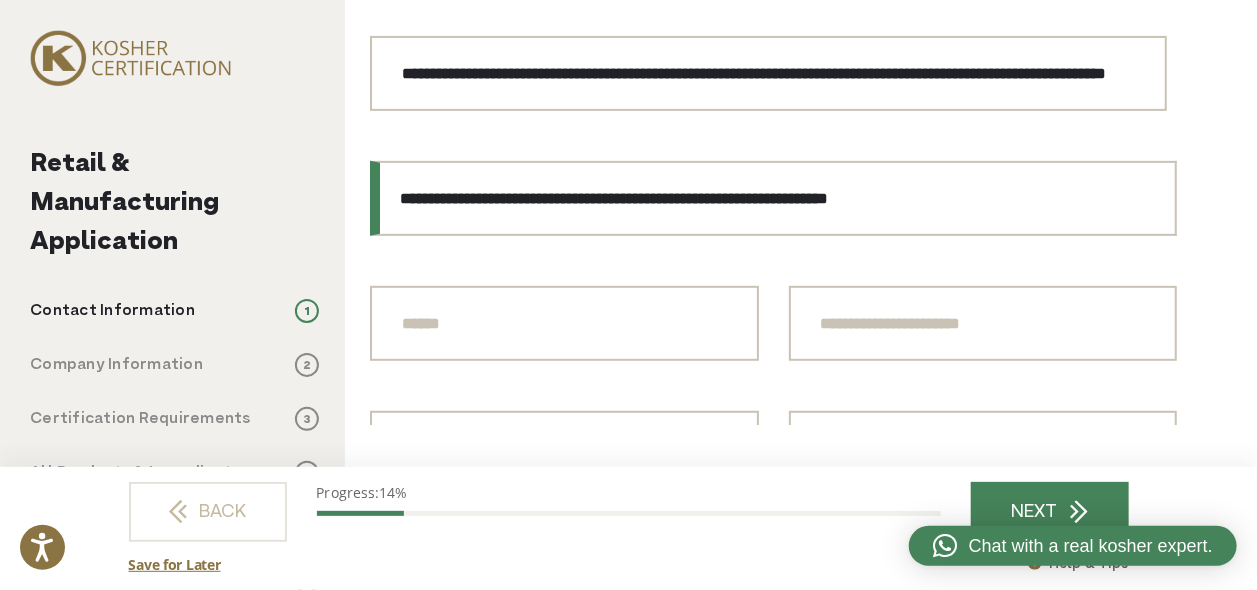 type on "**********" 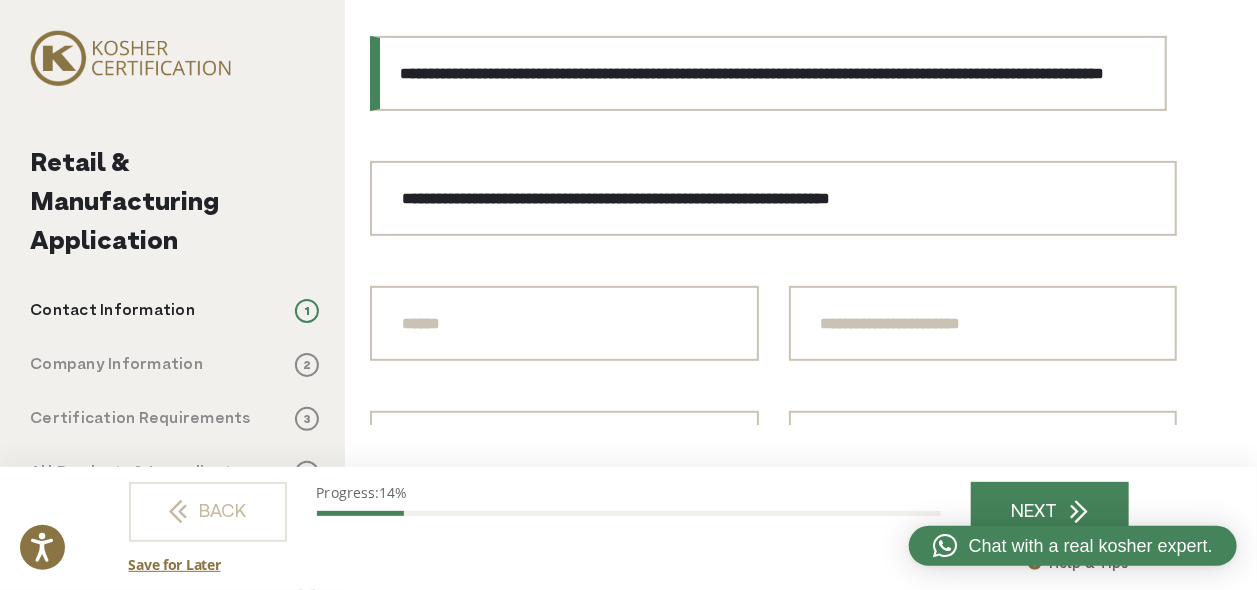 click on "**********" at bounding box center [768, 73] 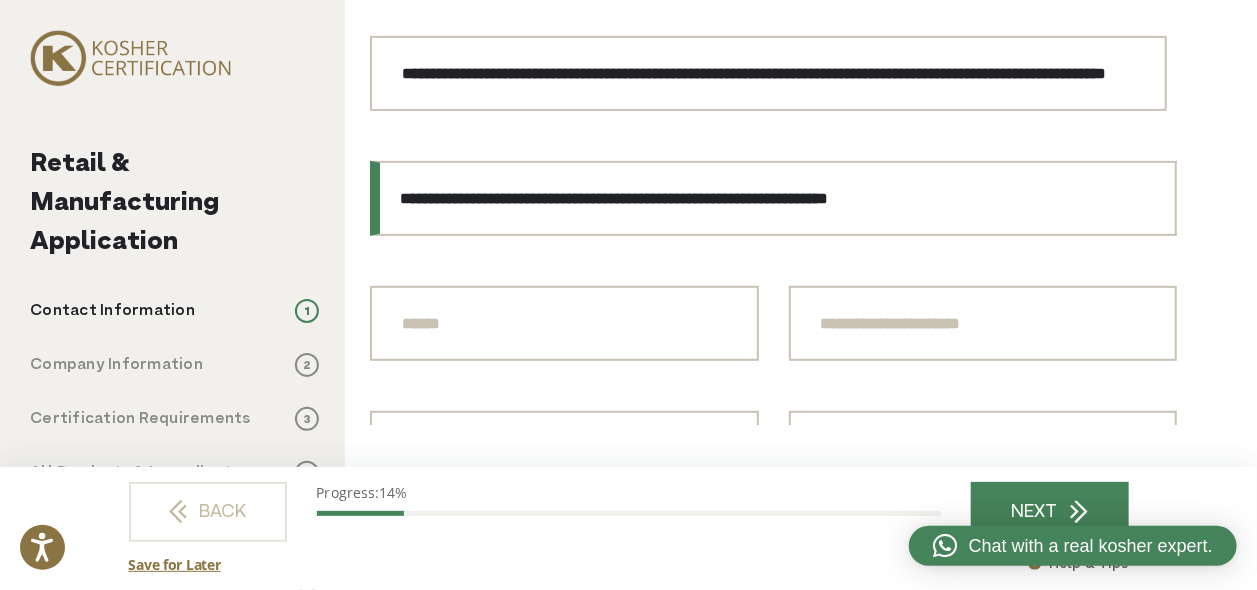click on "**********" at bounding box center (773, 198) 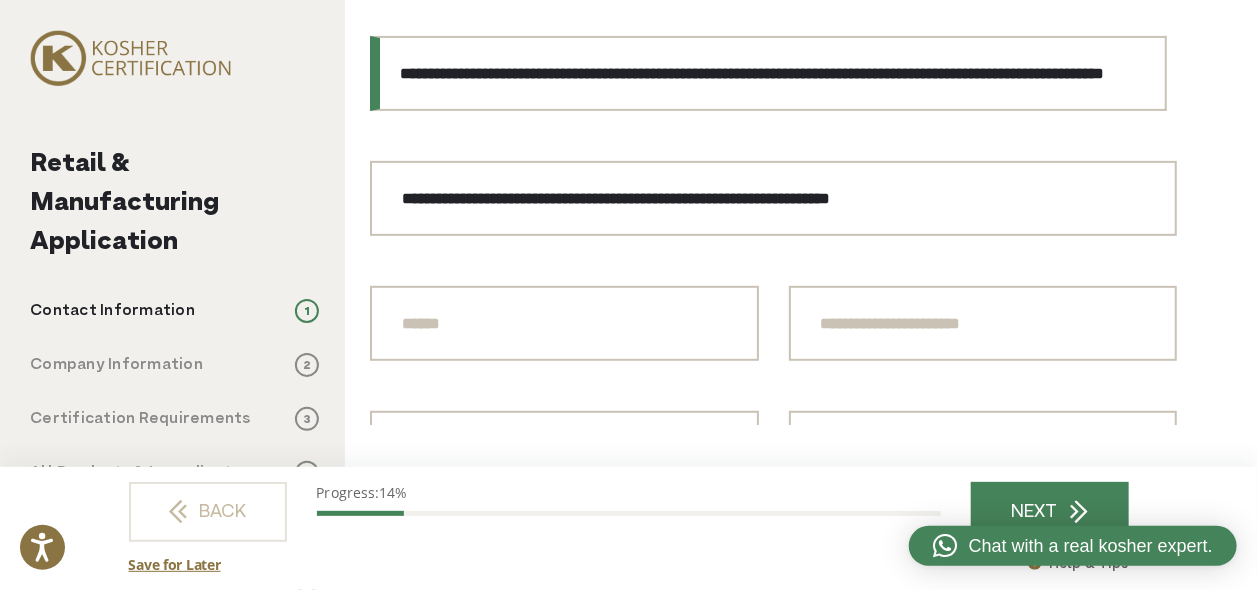 scroll, scrollTop: 0, scrollLeft: 173, axis: horizontal 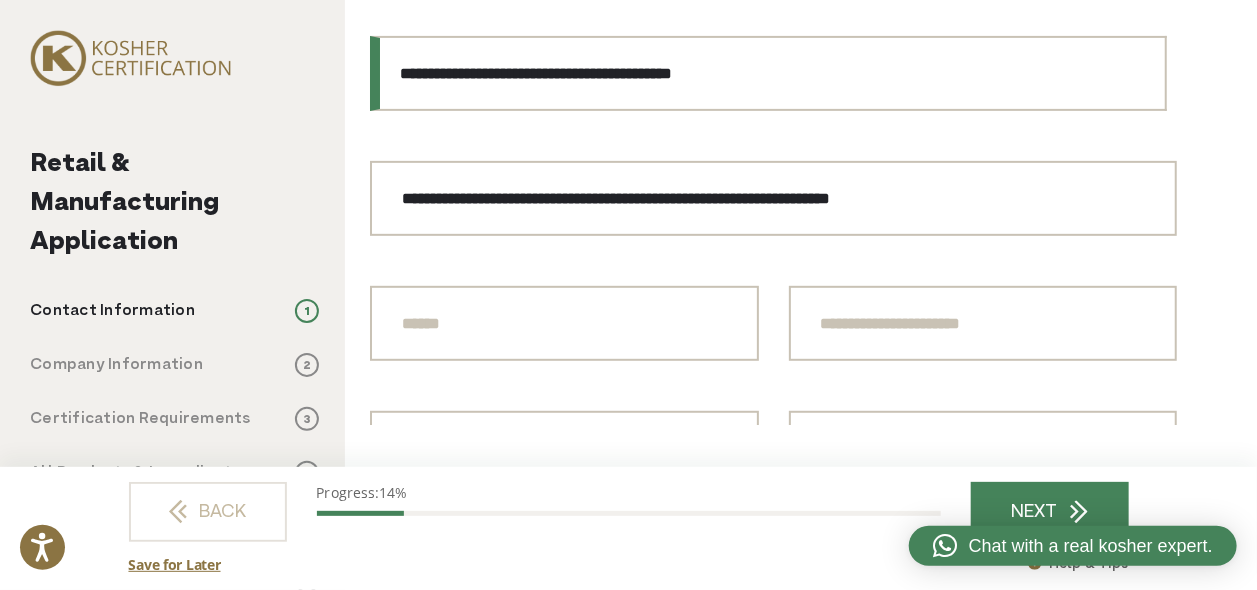 type on "**********" 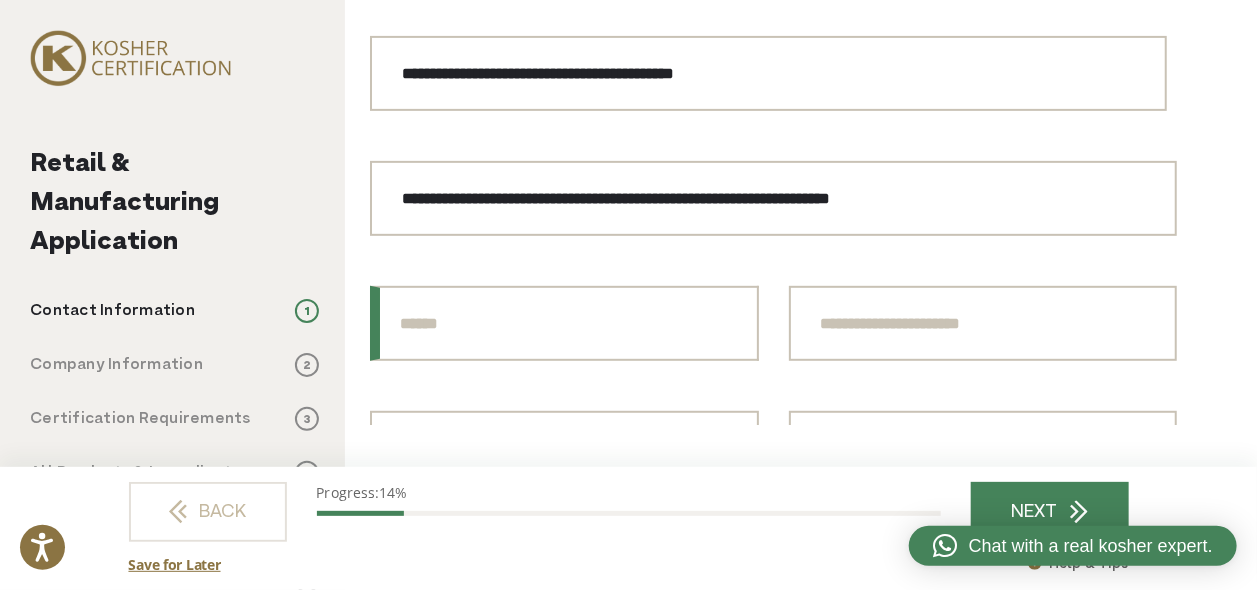 click on "City" at bounding box center [564, 323] 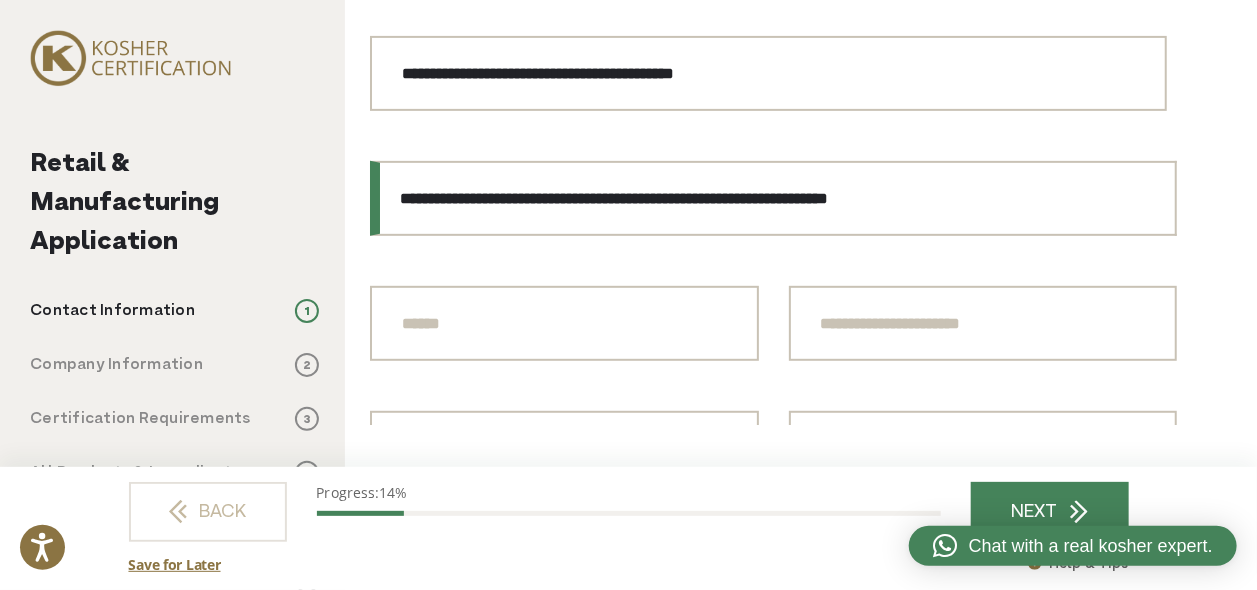drag, startPoint x: 579, startPoint y: 198, endPoint x: 703, endPoint y: 195, distance: 124.036285 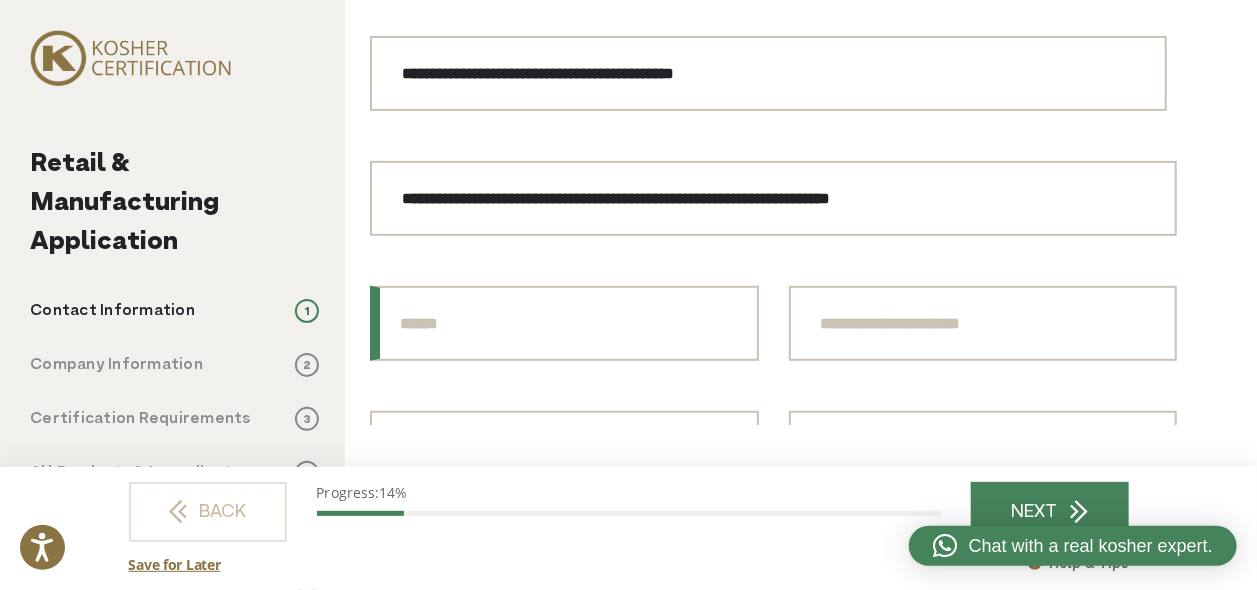 click on "City" at bounding box center [564, 323] 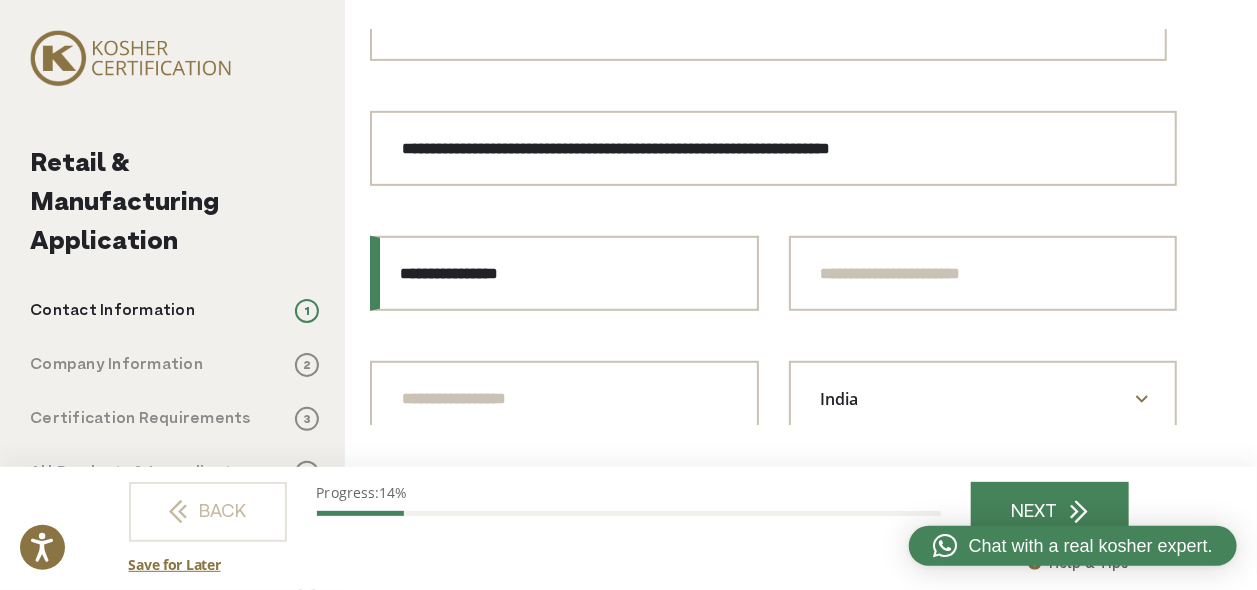 scroll, scrollTop: 399, scrollLeft: 0, axis: vertical 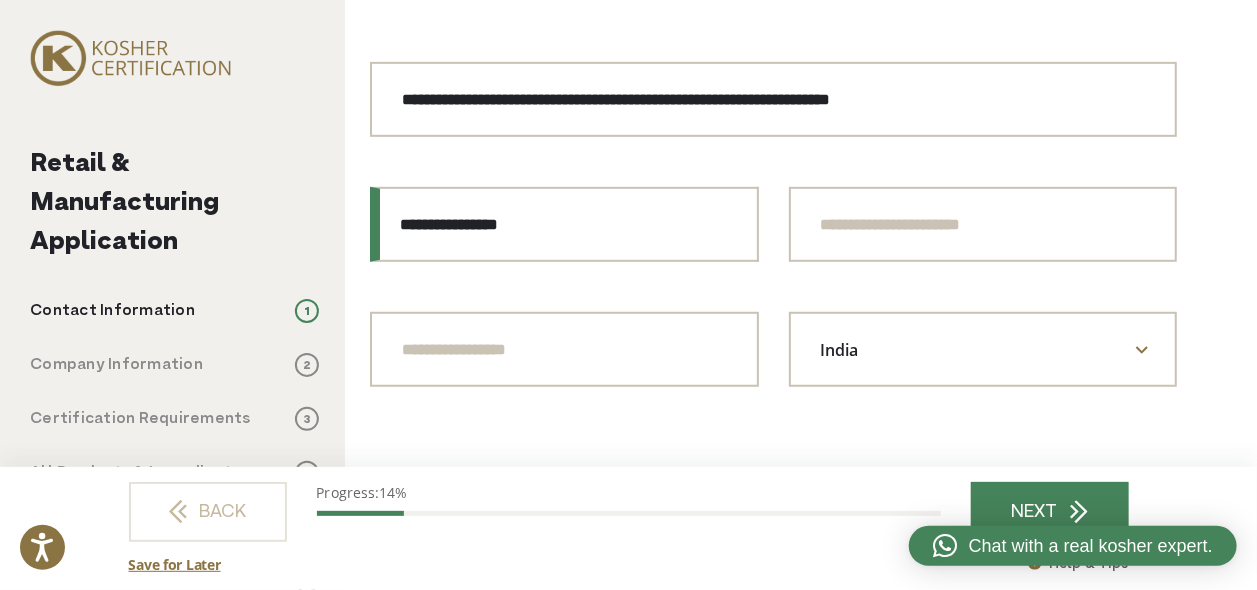 type on "**********" 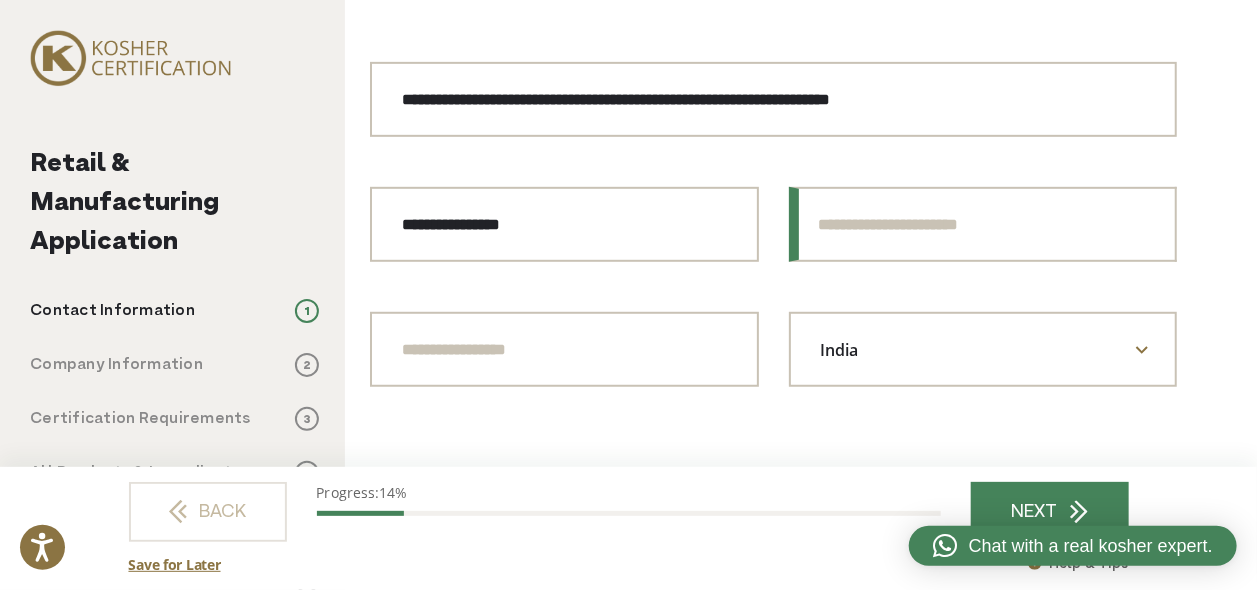 click on "[STATE] / [STATE] / [REGION]" at bounding box center [983, 224] 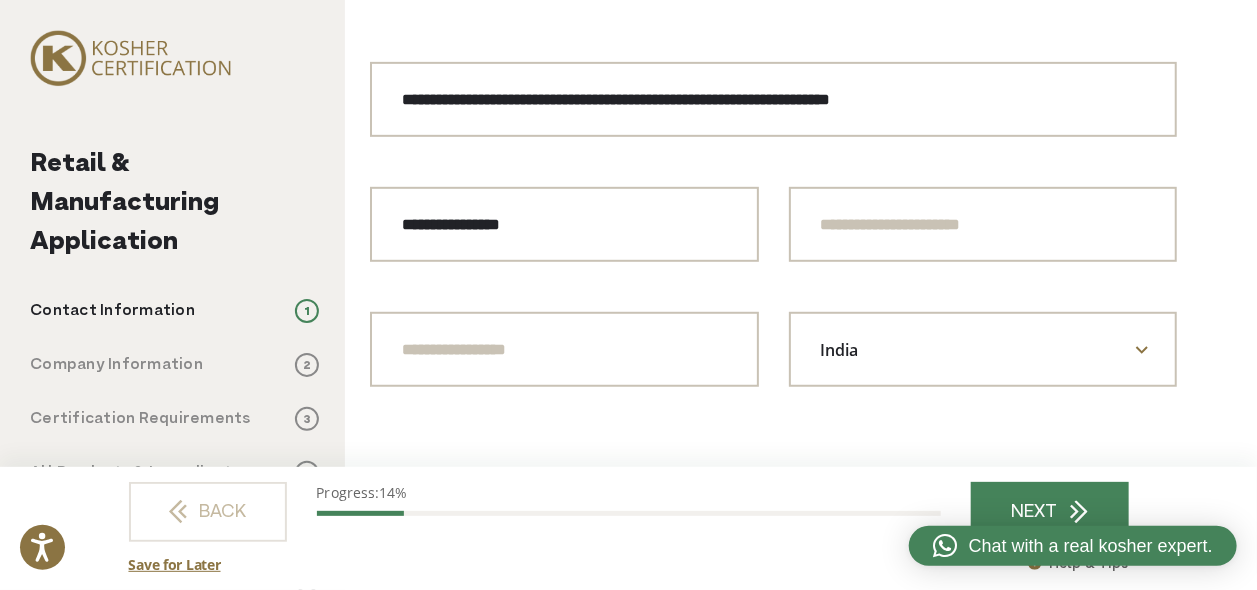 drag, startPoint x: 602, startPoint y: 543, endPoint x: 637, endPoint y: 497, distance: 57.801384 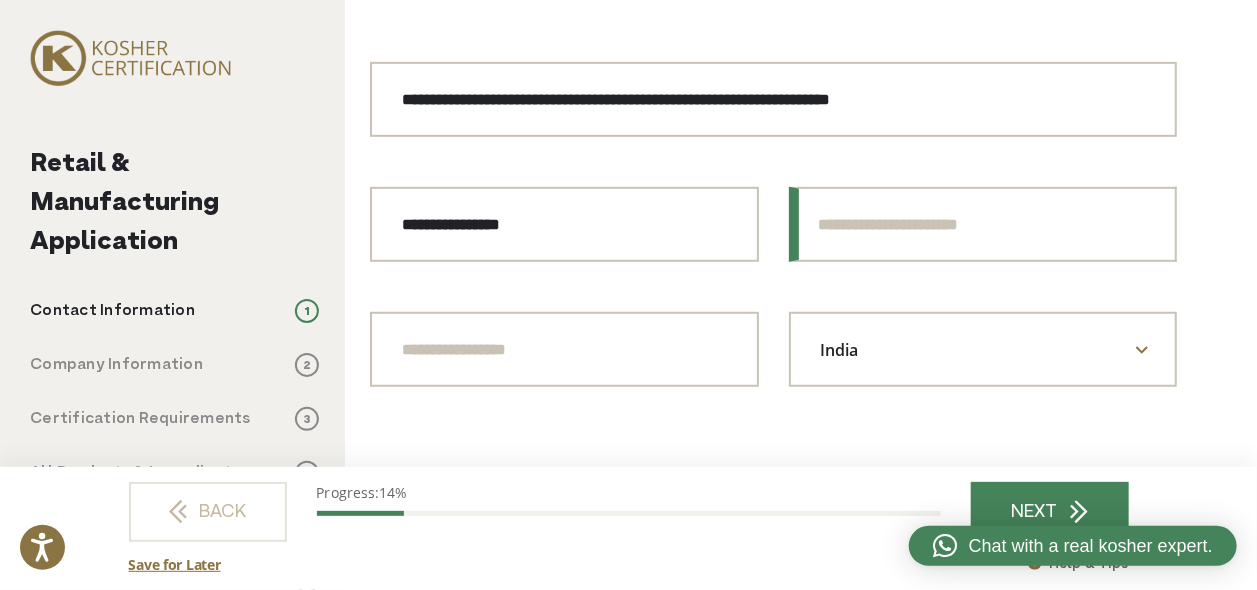 click on "[STATE] / [STATE] / [REGION]" at bounding box center (983, 224) 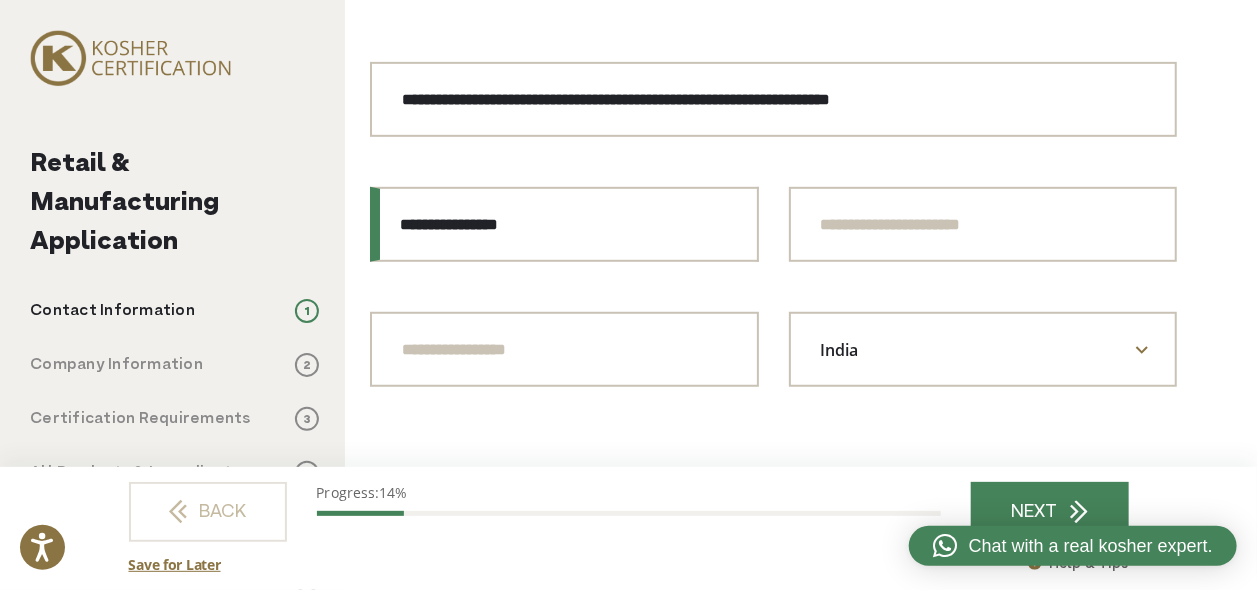 click on "**********" at bounding box center (564, 224) 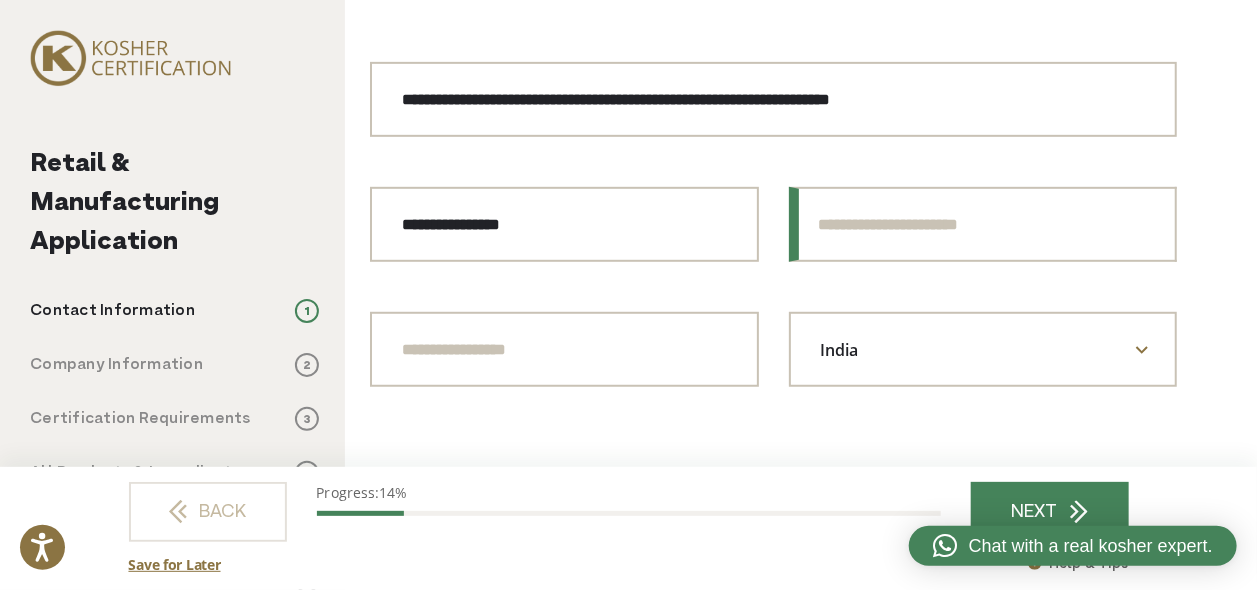 drag, startPoint x: 920, startPoint y: 222, endPoint x: 926, endPoint y: 206, distance: 17.088007 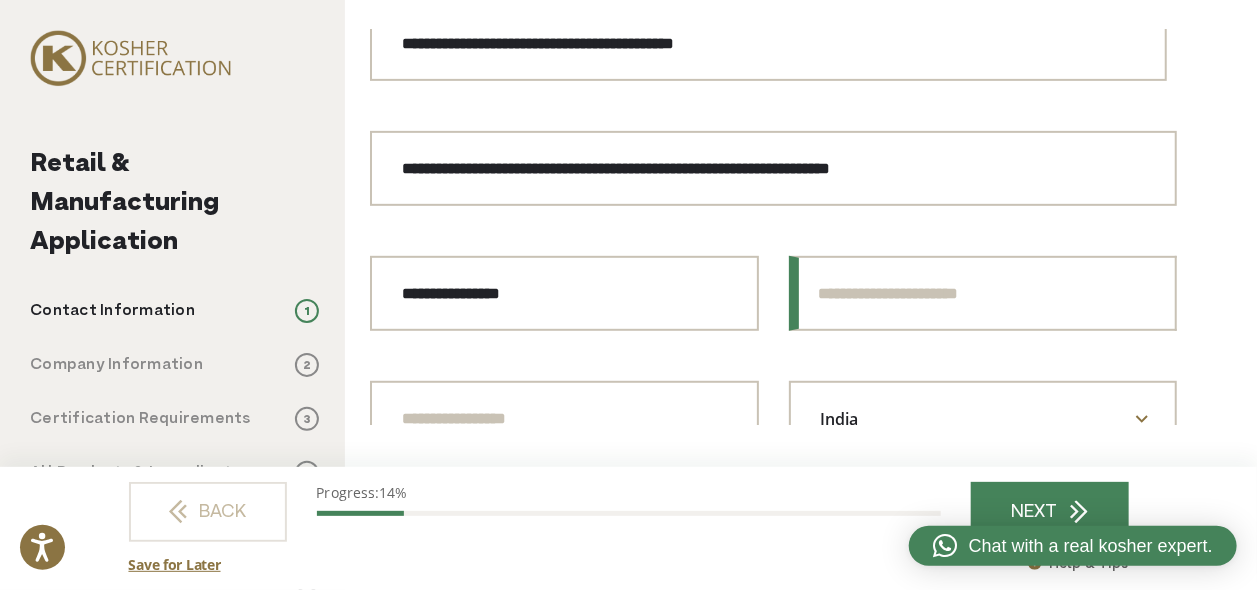 scroll, scrollTop: 300, scrollLeft: 0, axis: vertical 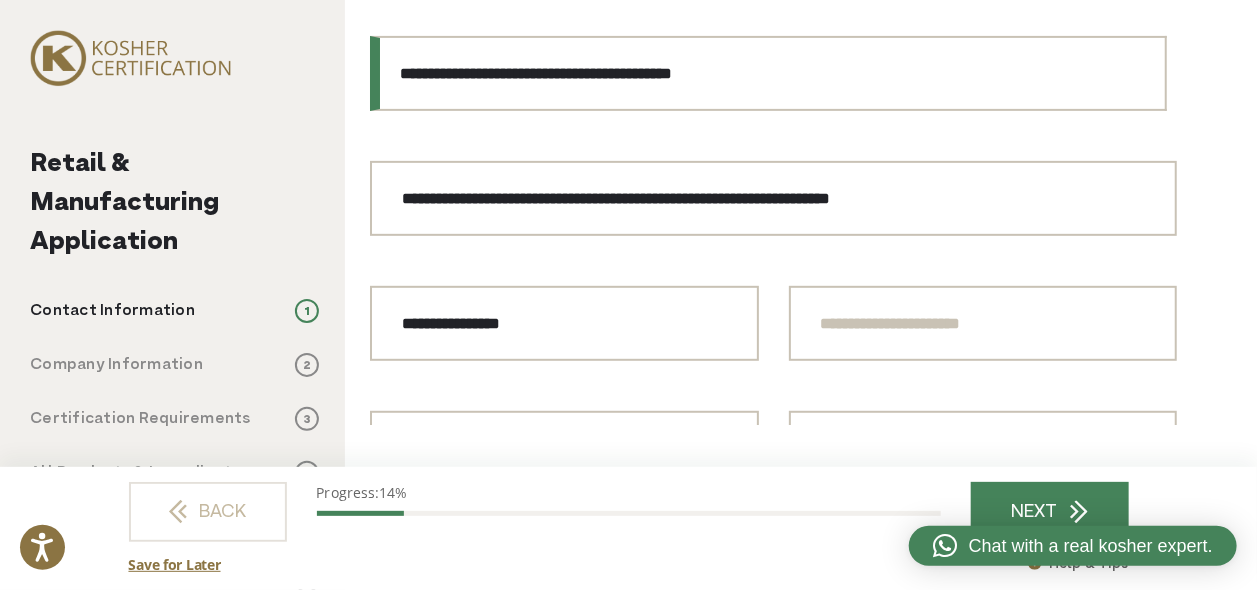 click on "**********" at bounding box center [768, 73] 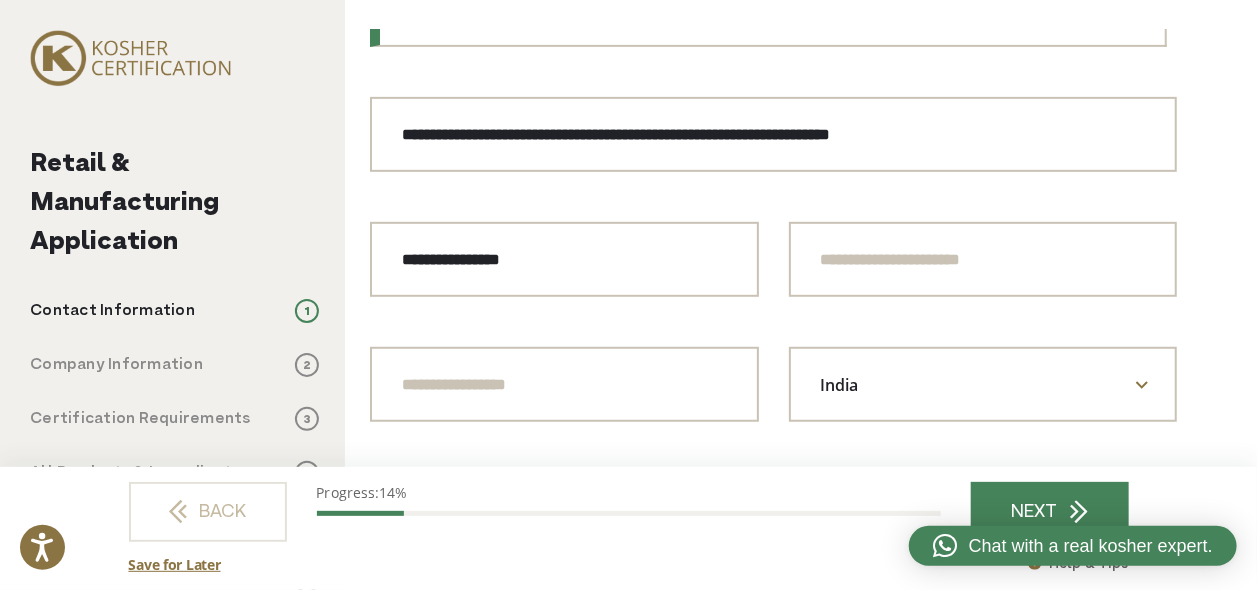 scroll, scrollTop: 399, scrollLeft: 0, axis: vertical 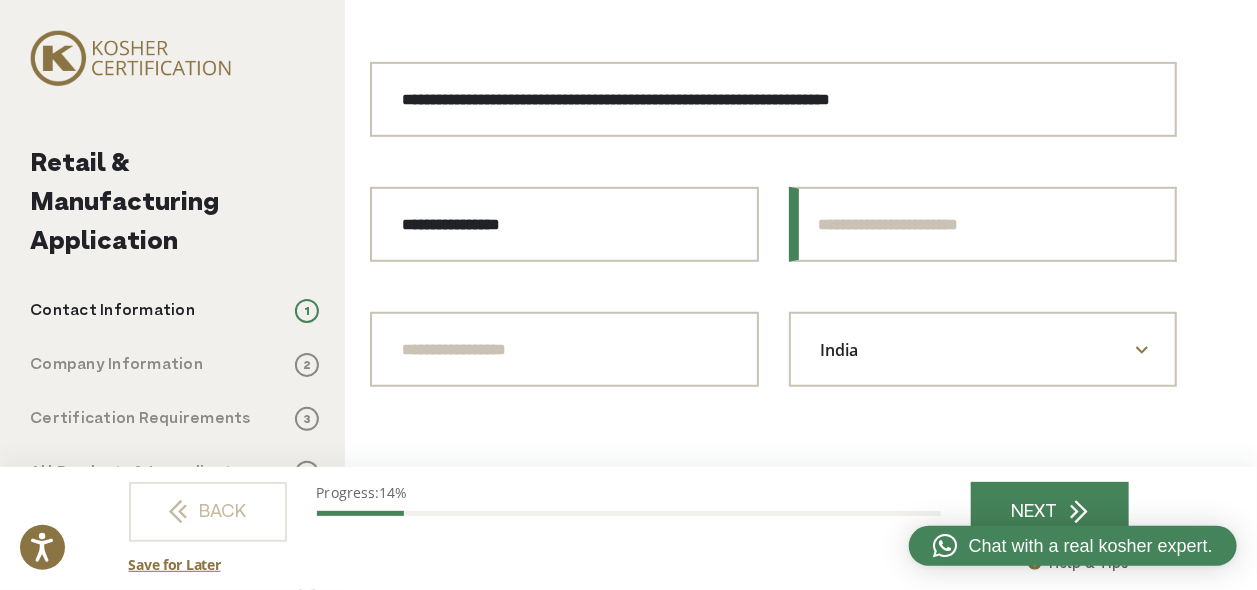 click on "[STATE] / [STATE] / [REGION]" at bounding box center (983, 224) 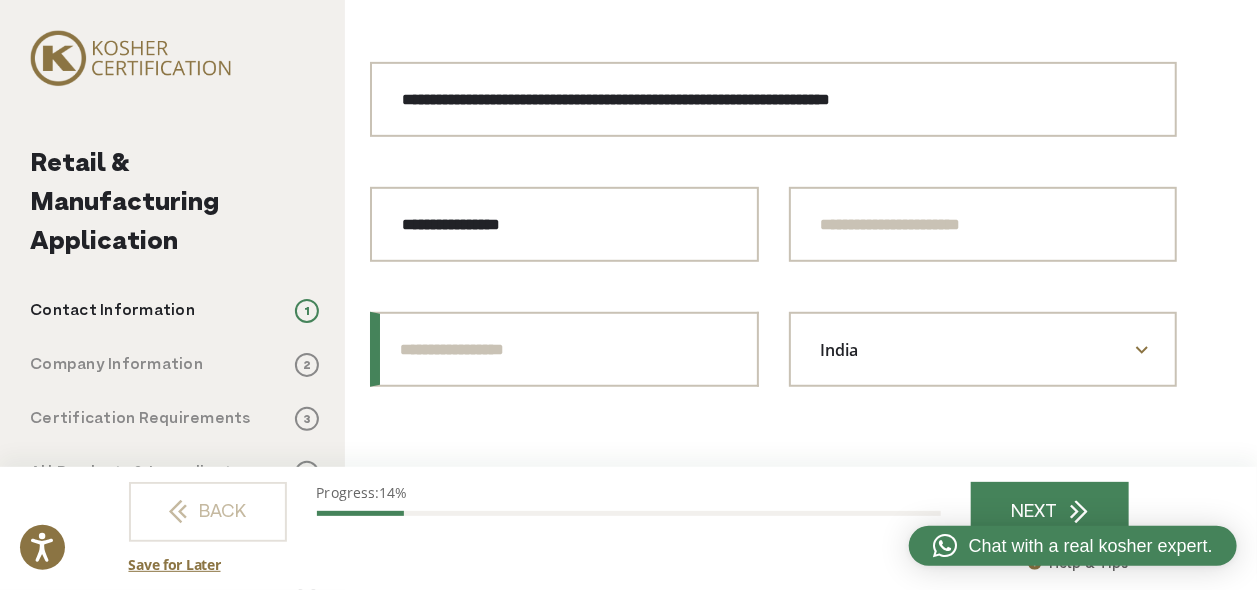 click on "ZIP / Postal Code" at bounding box center [564, 349] 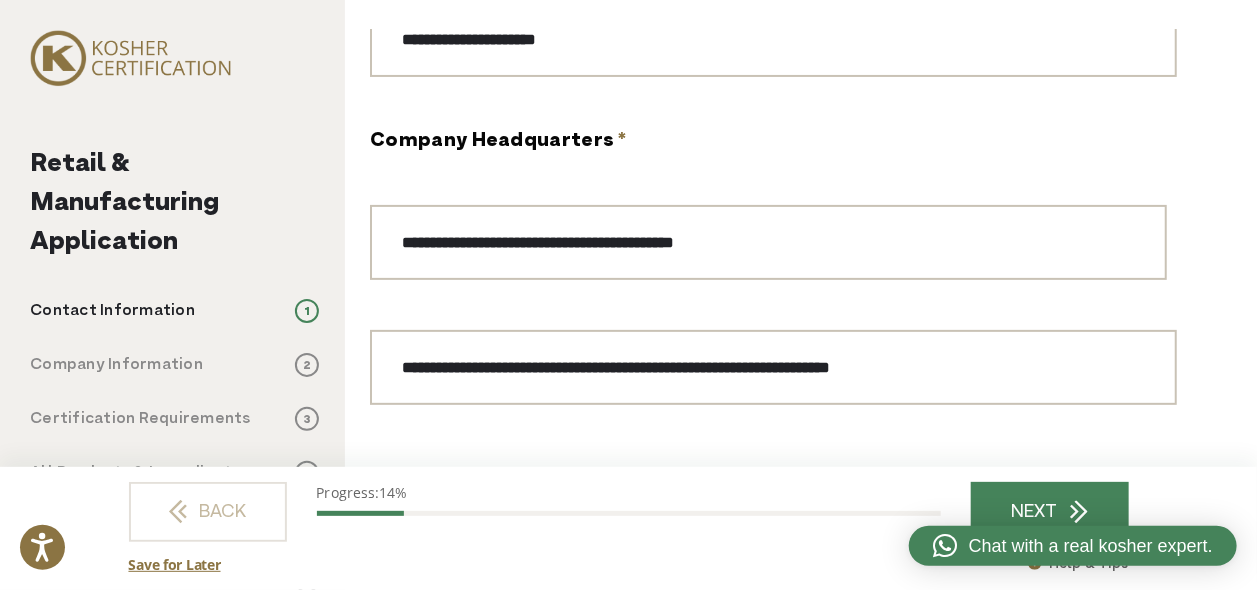 scroll, scrollTop: 99, scrollLeft: 0, axis: vertical 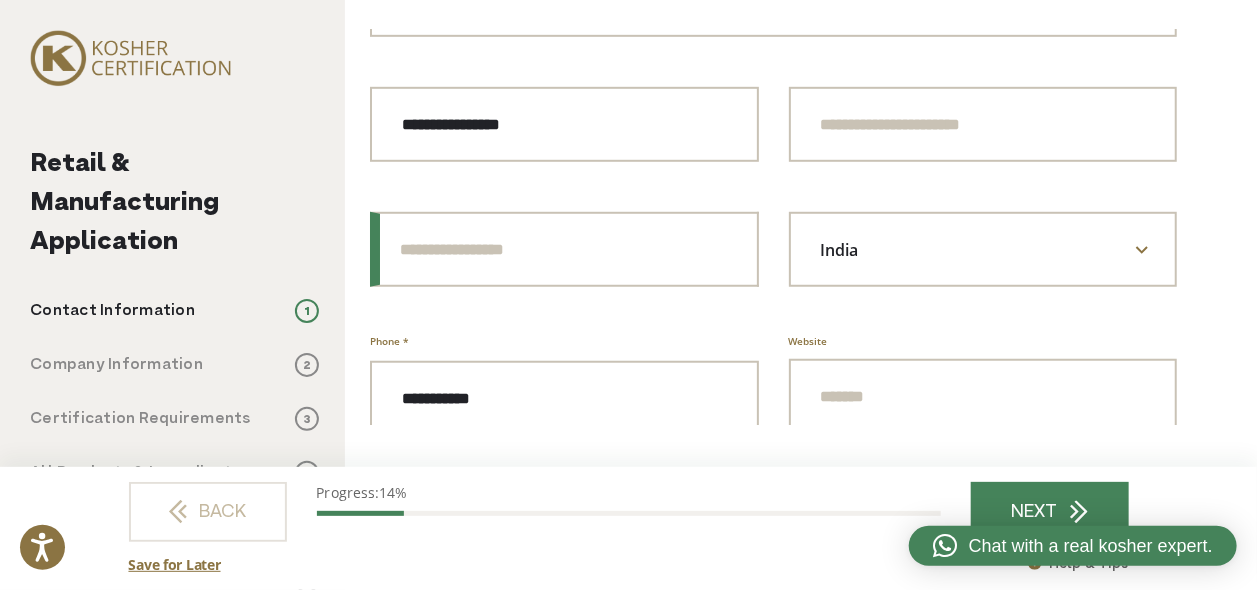 click on "ZIP / Postal Code" at bounding box center (564, 249) 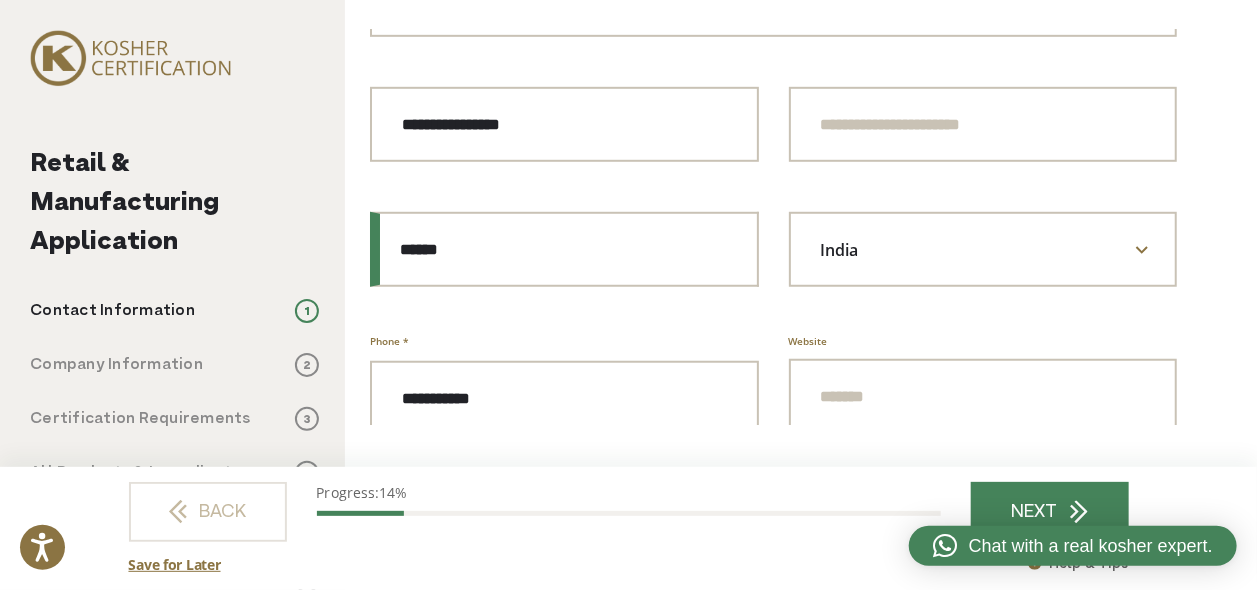 type on "******" 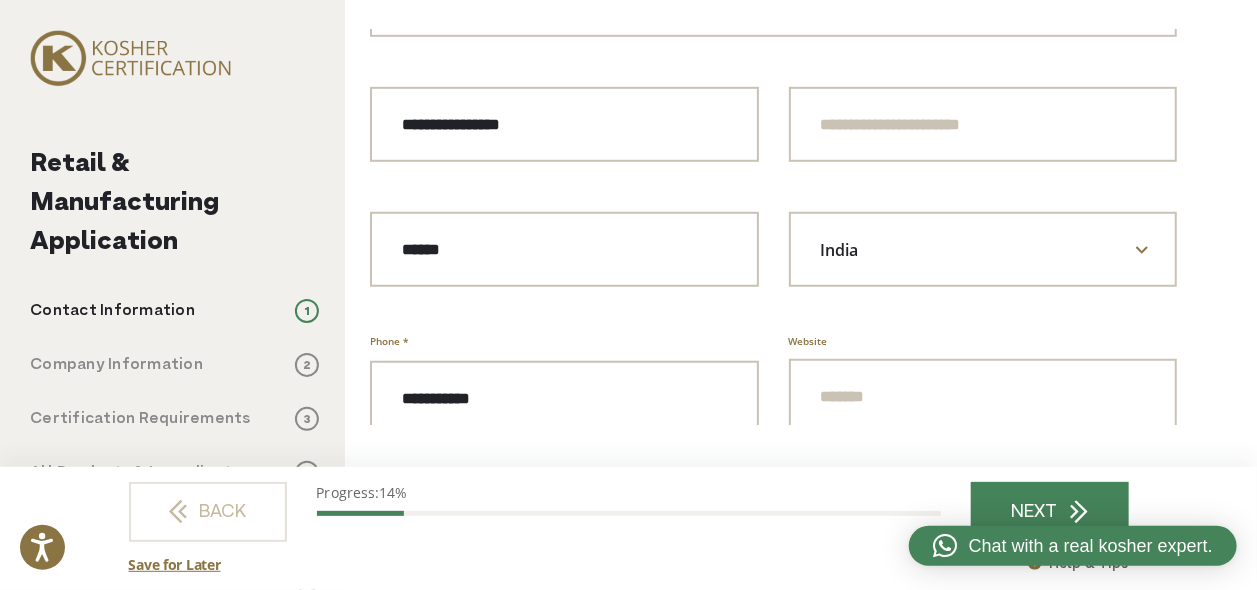 click on "India" at bounding box center (887, 250) 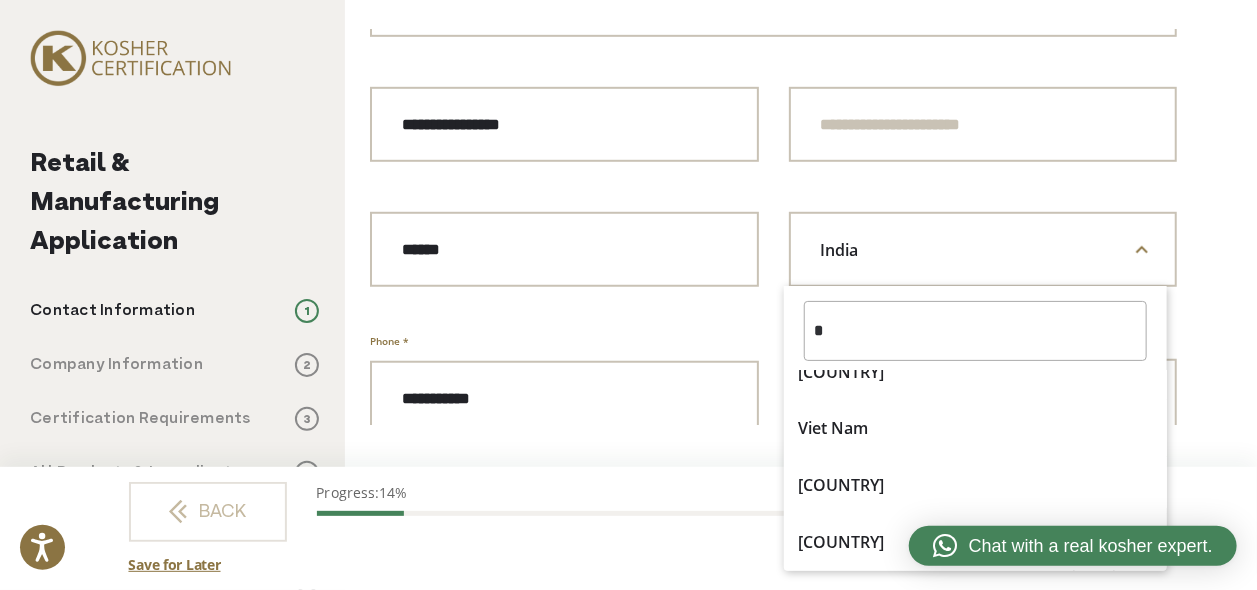 scroll, scrollTop: 0, scrollLeft: 0, axis: both 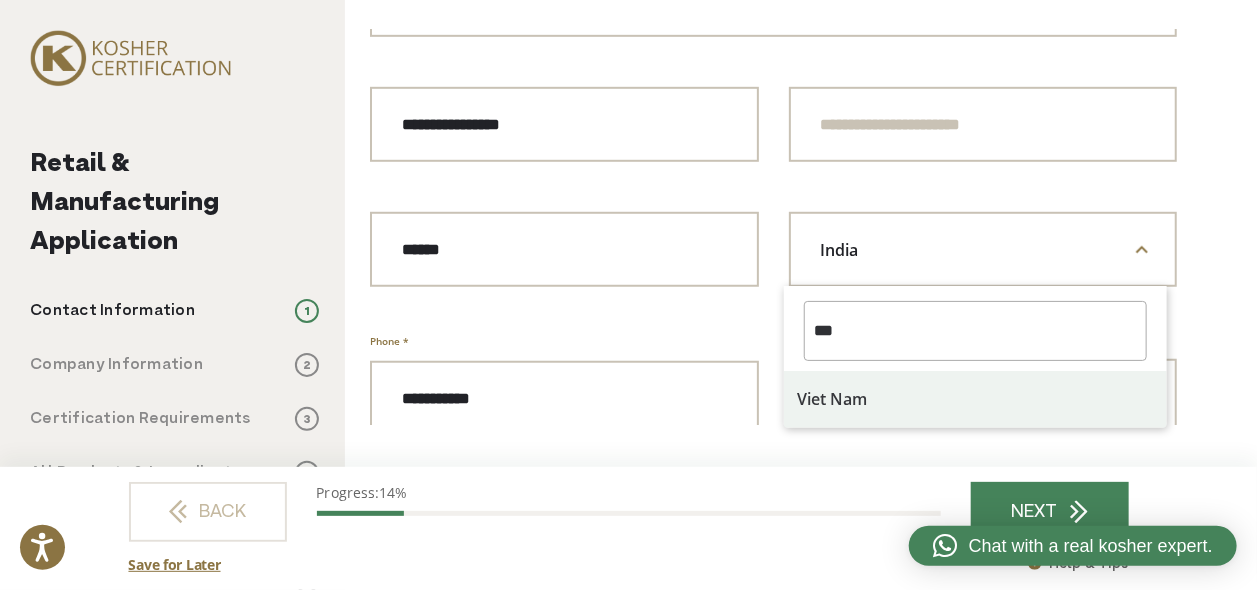 type on "***" 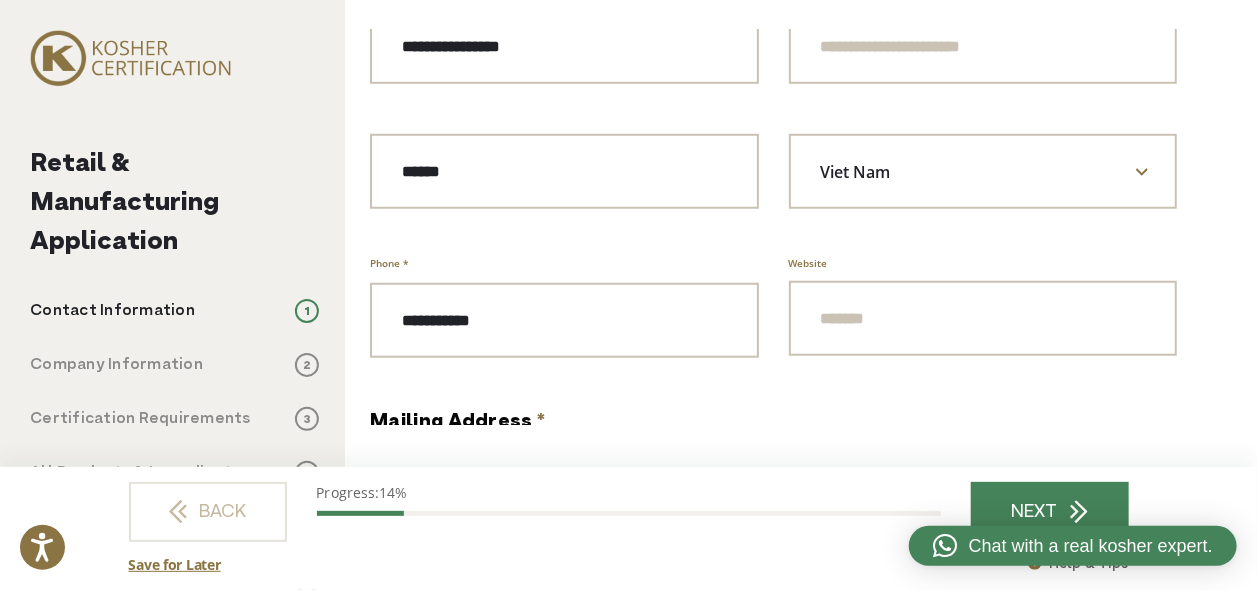 scroll, scrollTop: 700, scrollLeft: 0, axis: vertical 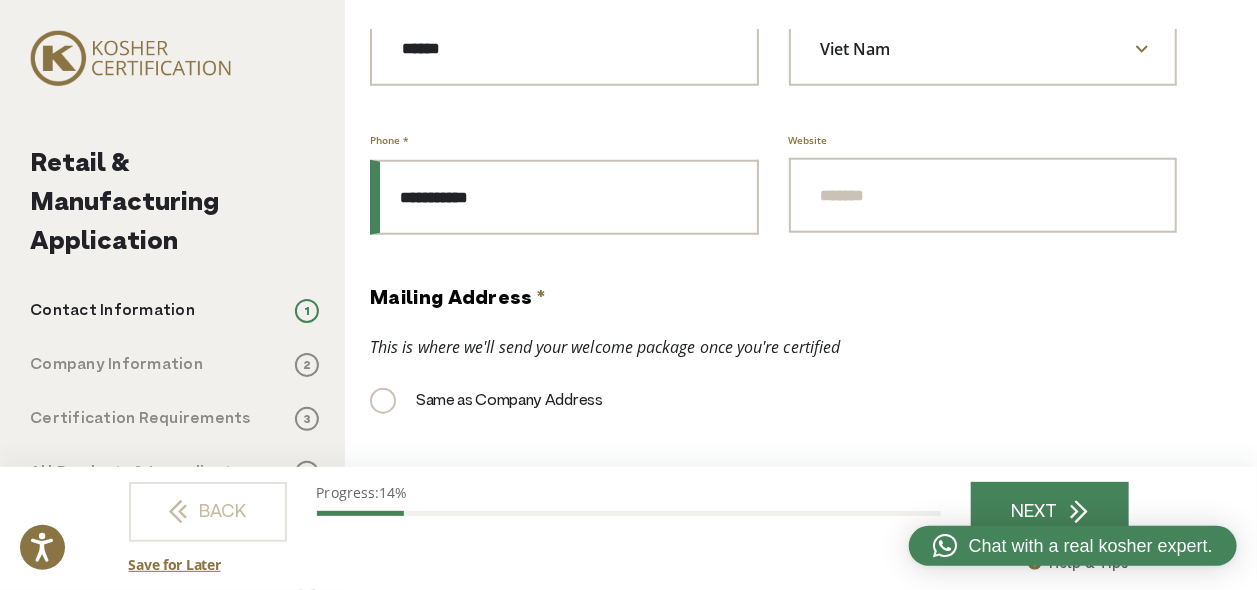 drag, startPoint x: 412, startPoint y: 196, endPoint x: 433, endPoint y: 192, distance: 21.377558 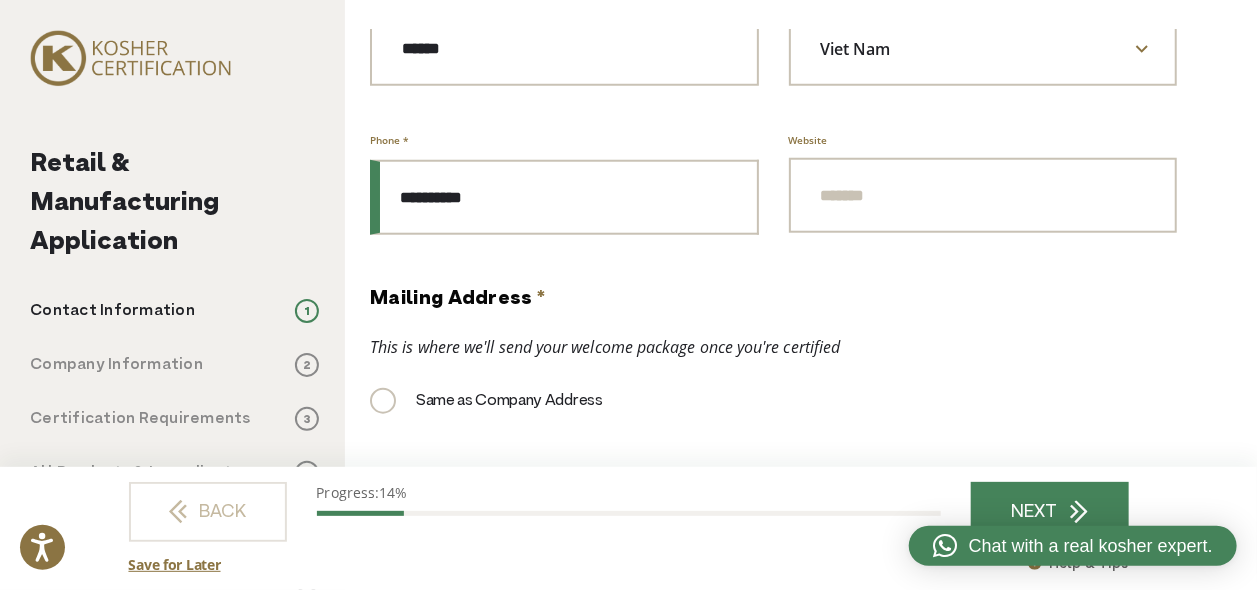 type on "**********" 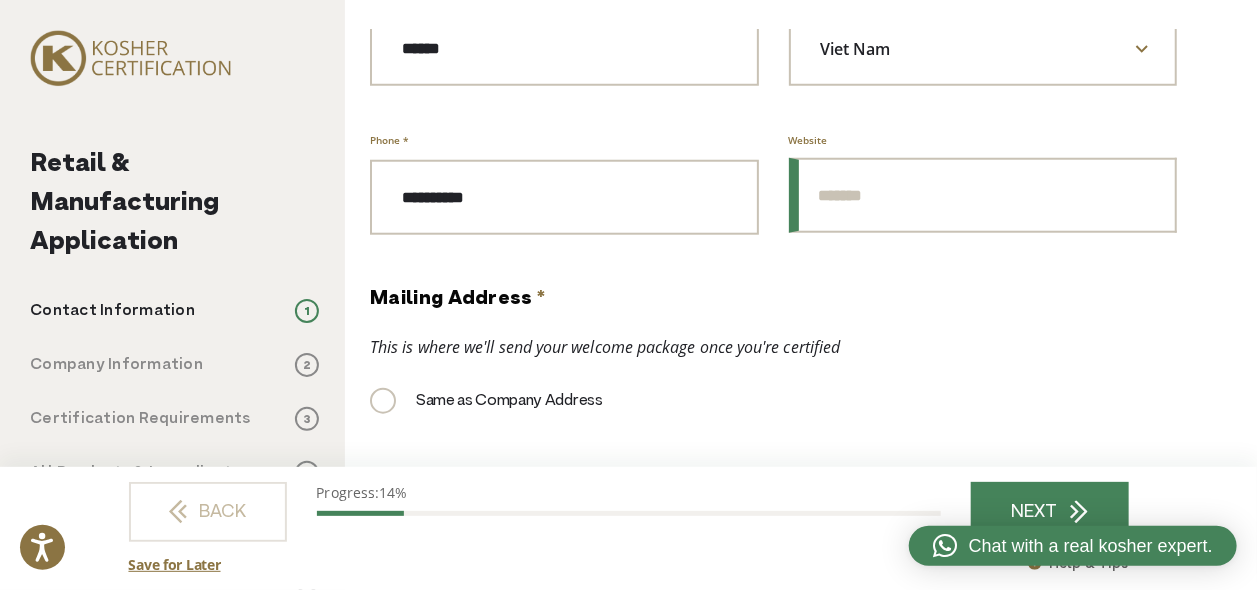 click on "Website" at bounding box center (983, 195) 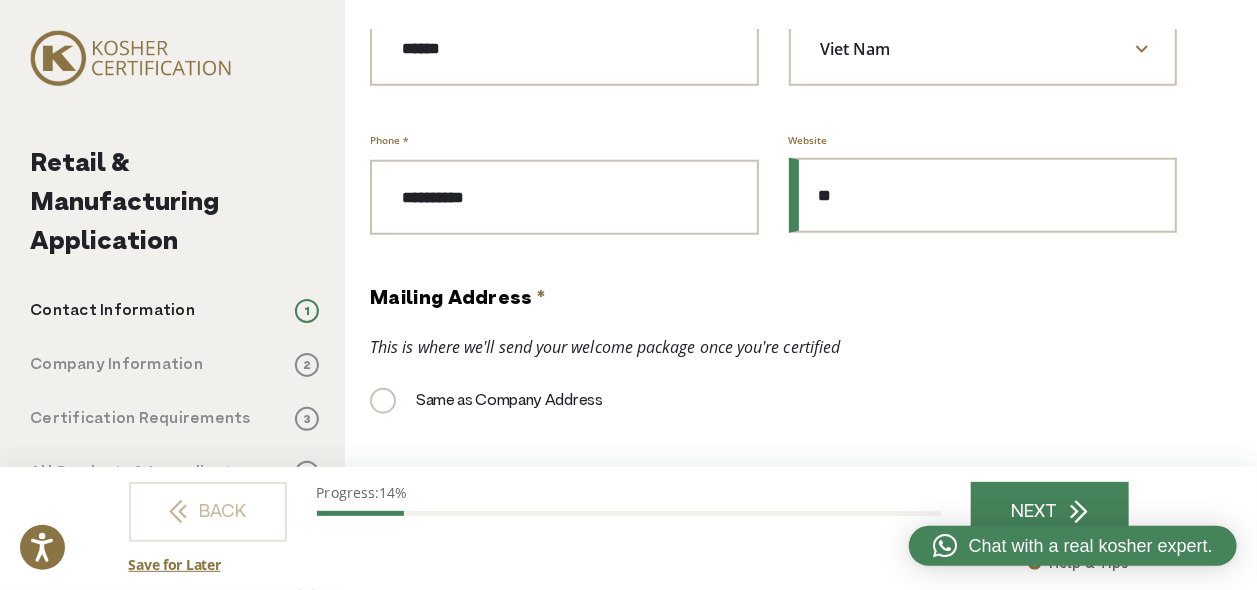 type on "*" 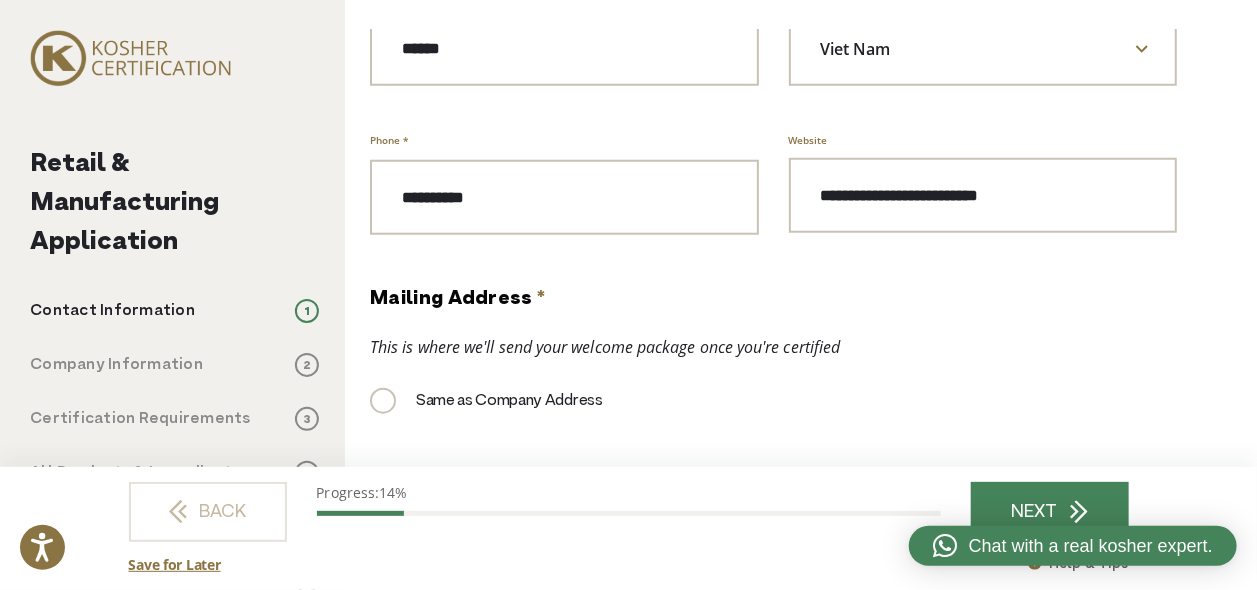 click on "**********" at bounding box center [773, 529] 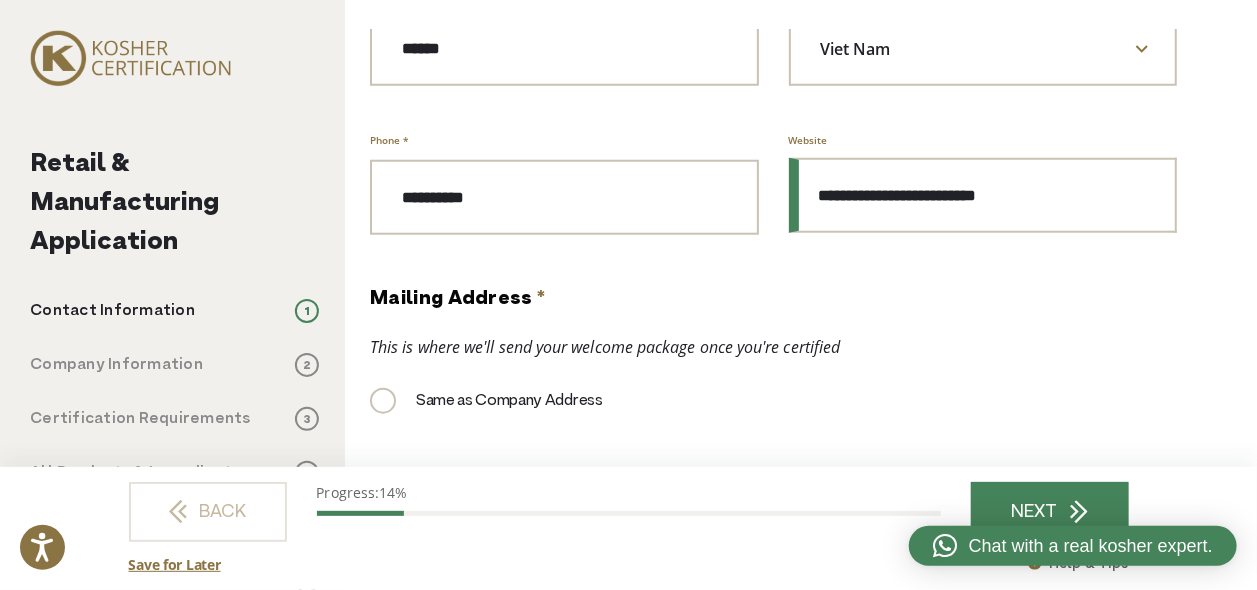 click on "**********" at bounding box center [983, 195] 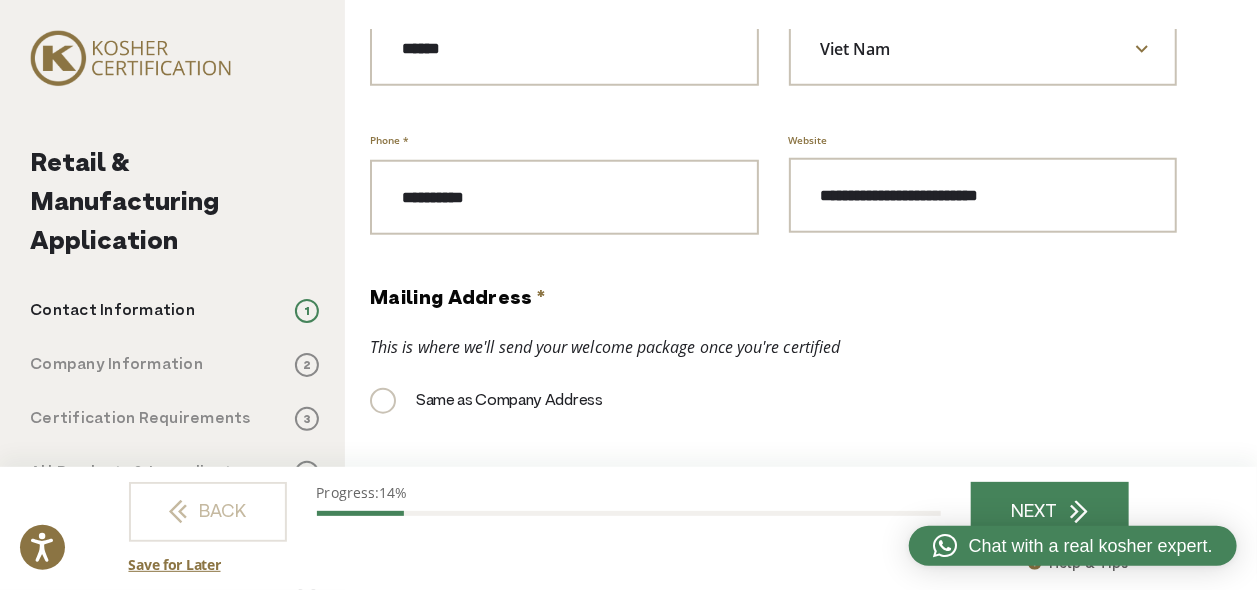 click on "**********" at bounding box center (773, 529) 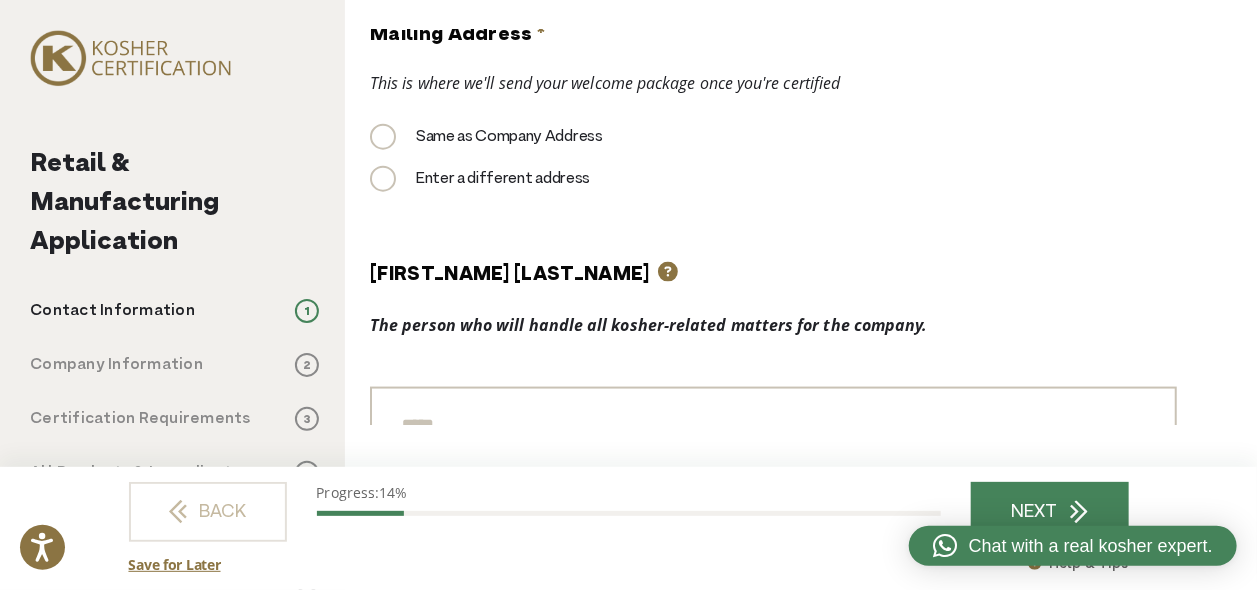 scroll, scrollTop: 999, scrollLeft: 0, axis: vertical 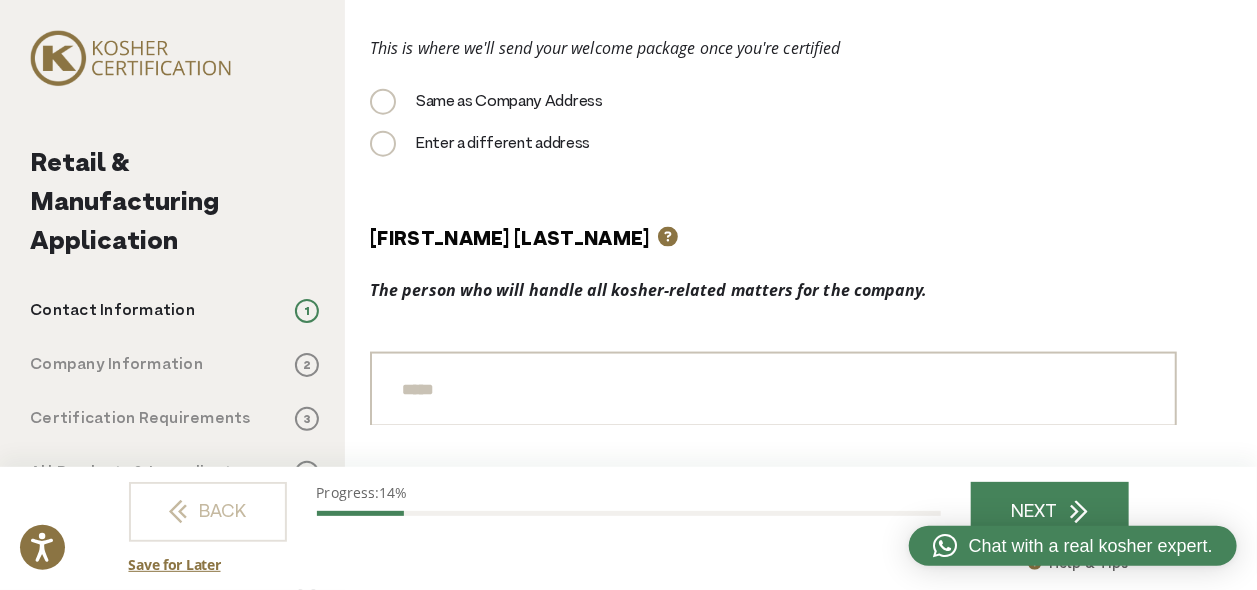 click on "Enter a different address" at bounding box center (480, 144) 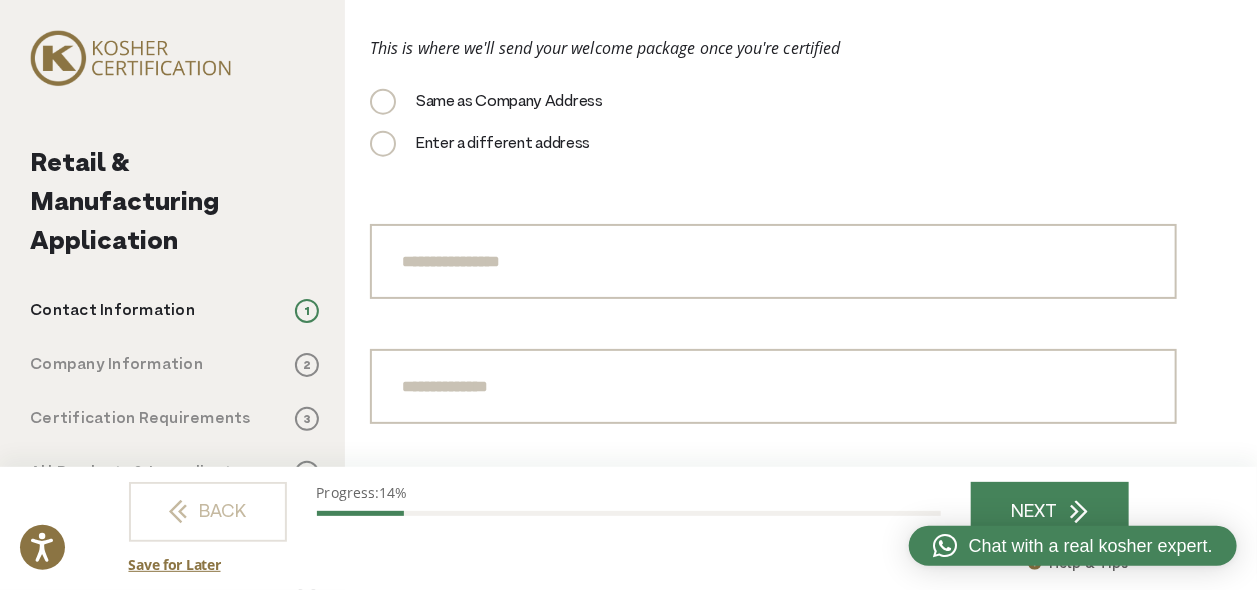 click on "Same as Company Address" at bounding box center [486, 102] 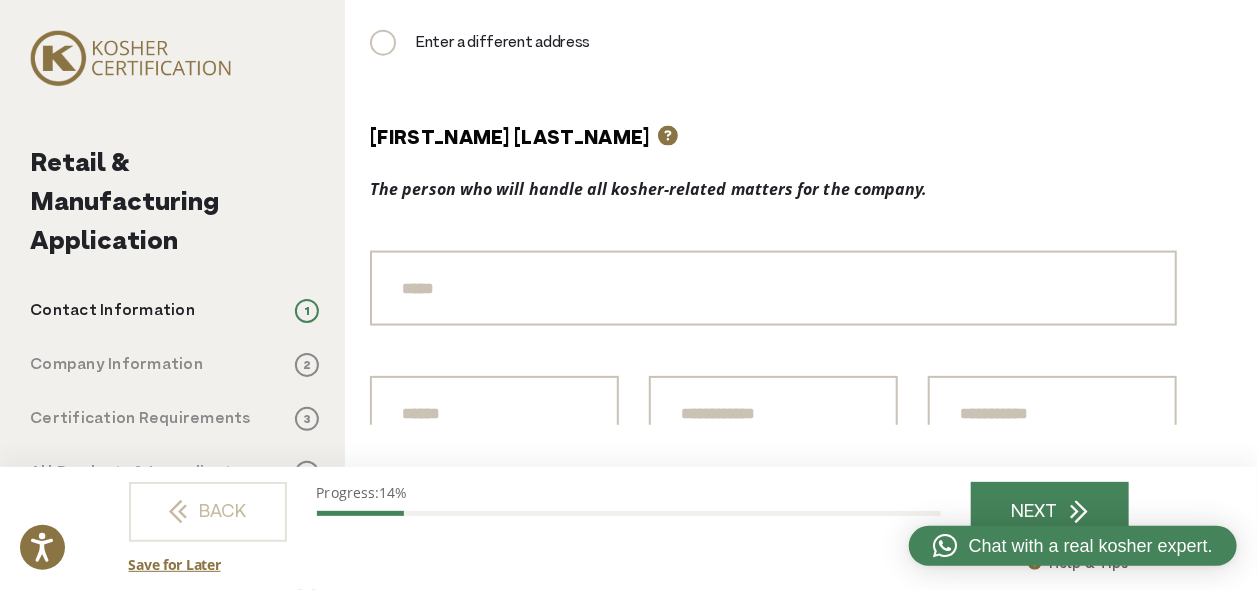 scroll, scrollTop: 1200, scrollLeft: 0, axis: vertical 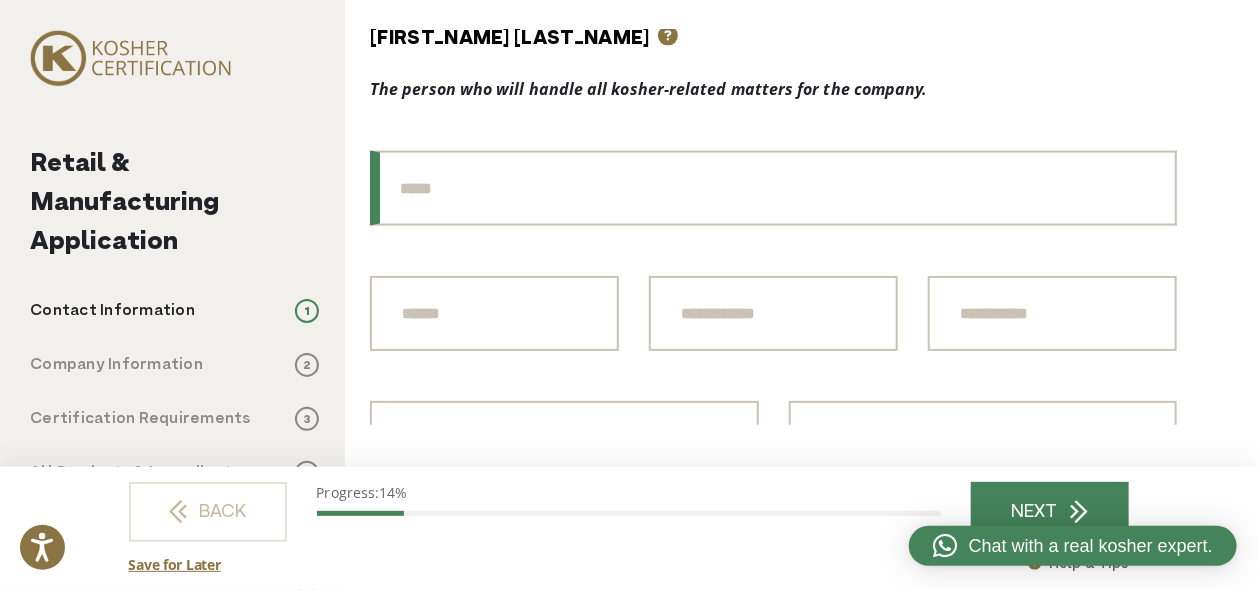 click on "[TITLE]" at bounding box center (773, 188) 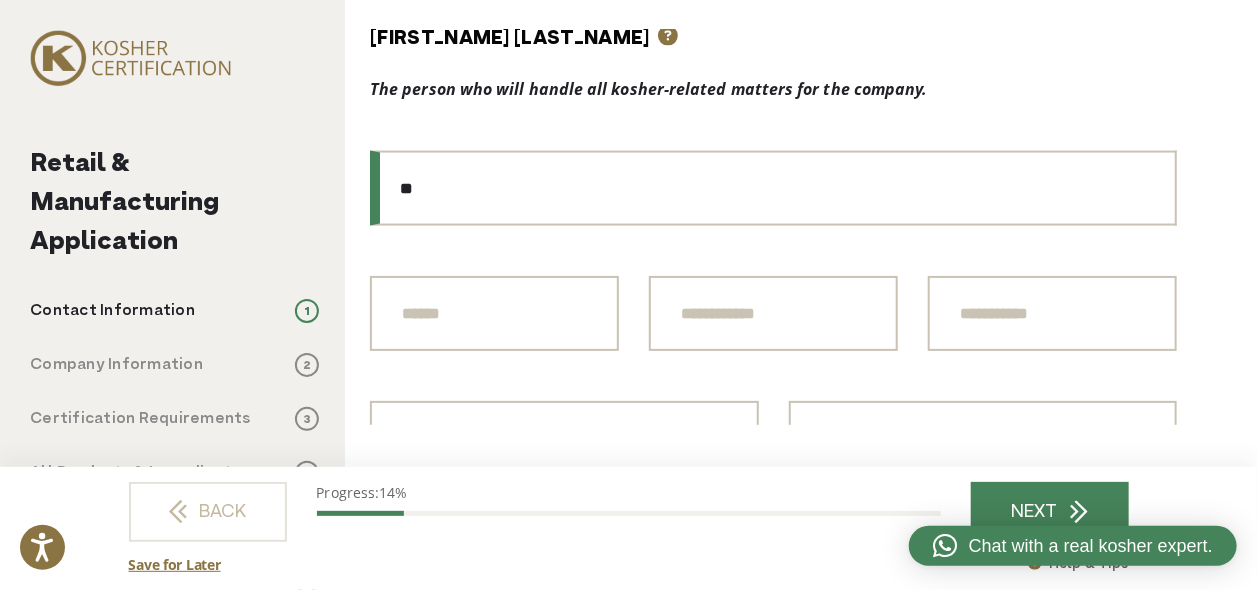 type on "**" 